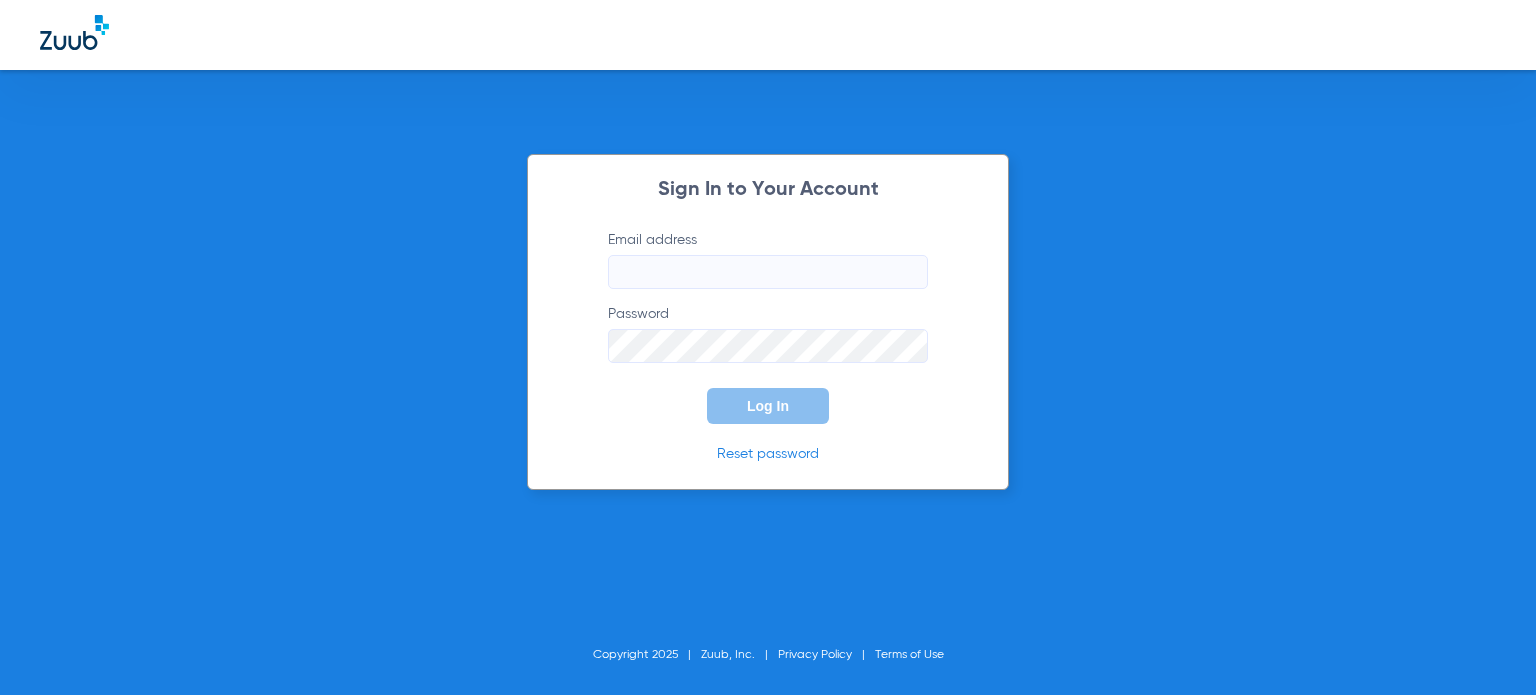 scroll, scrollTop: 0, scrollLeft: 0, axis: both 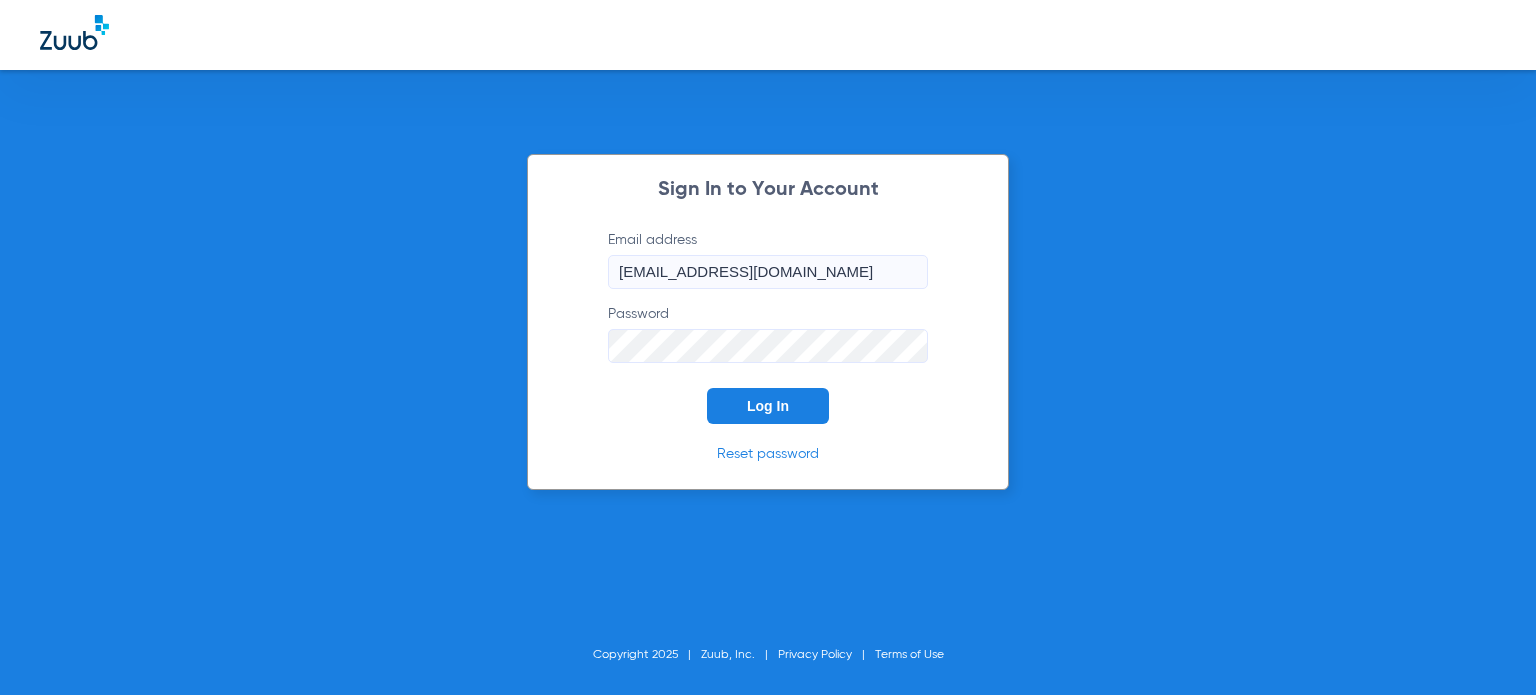 click on "Log In" 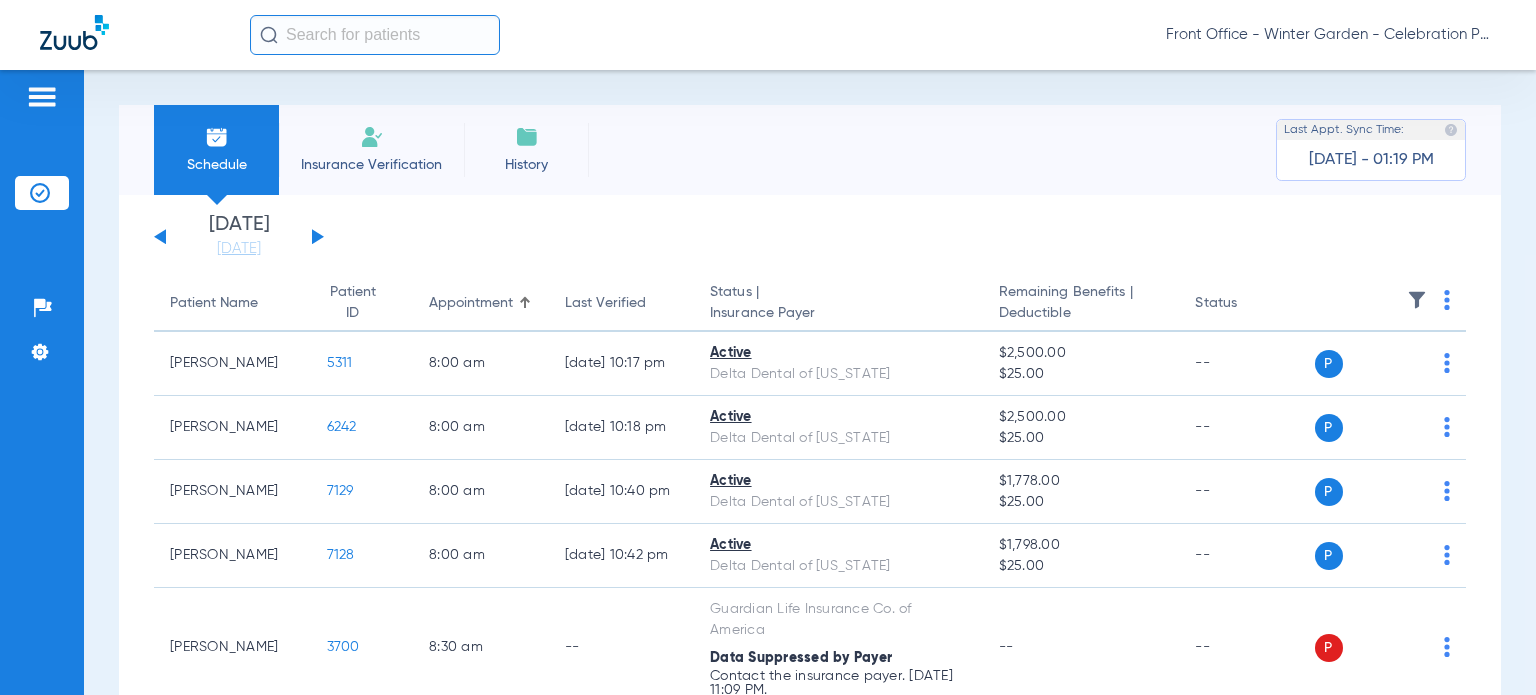 click 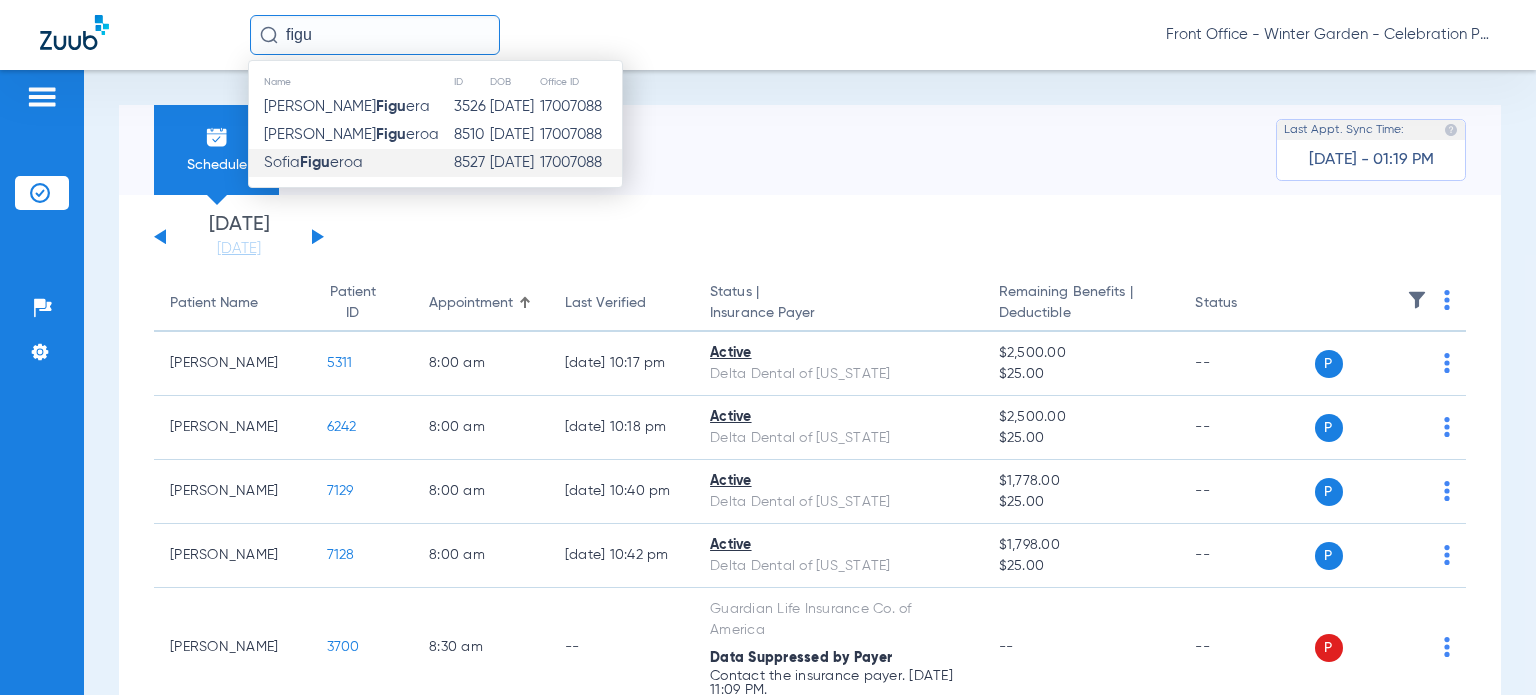 type on "figu" 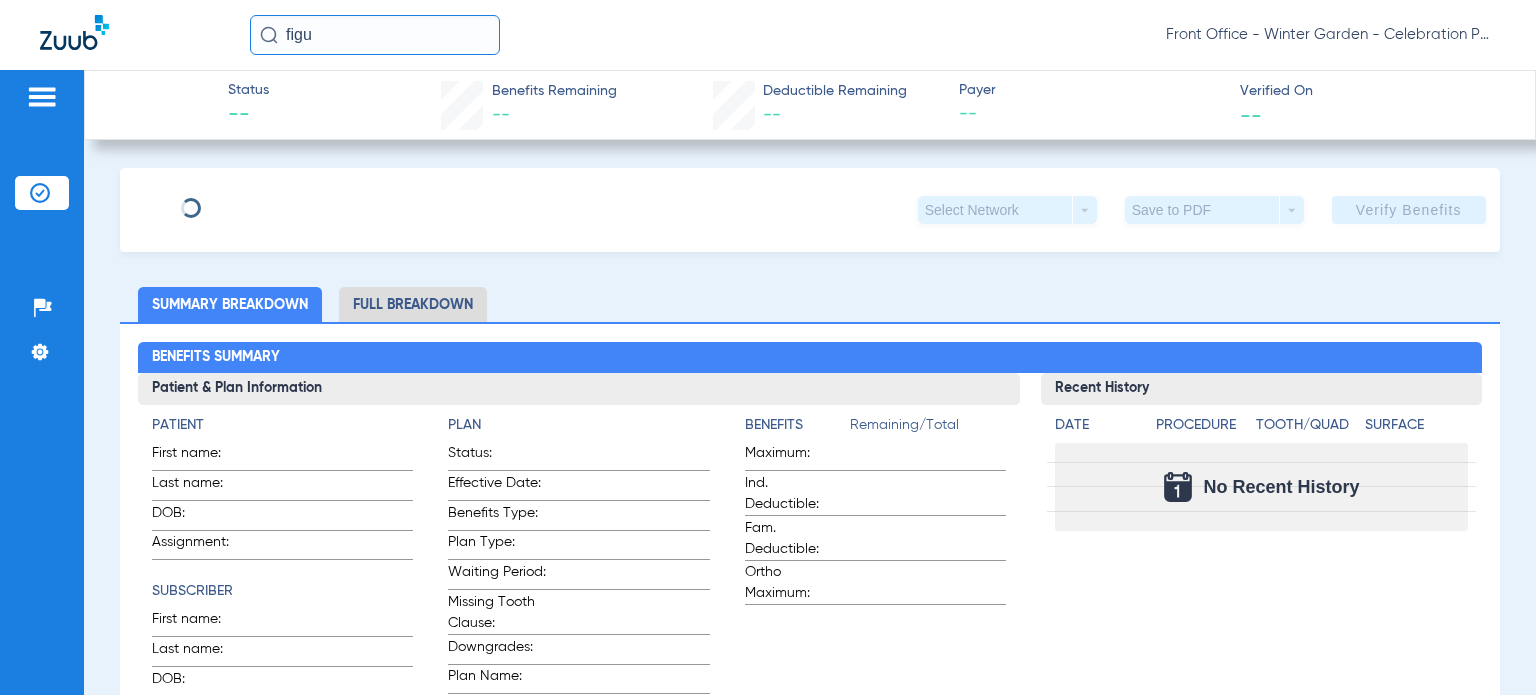 type on "[PERSON_NAME]" 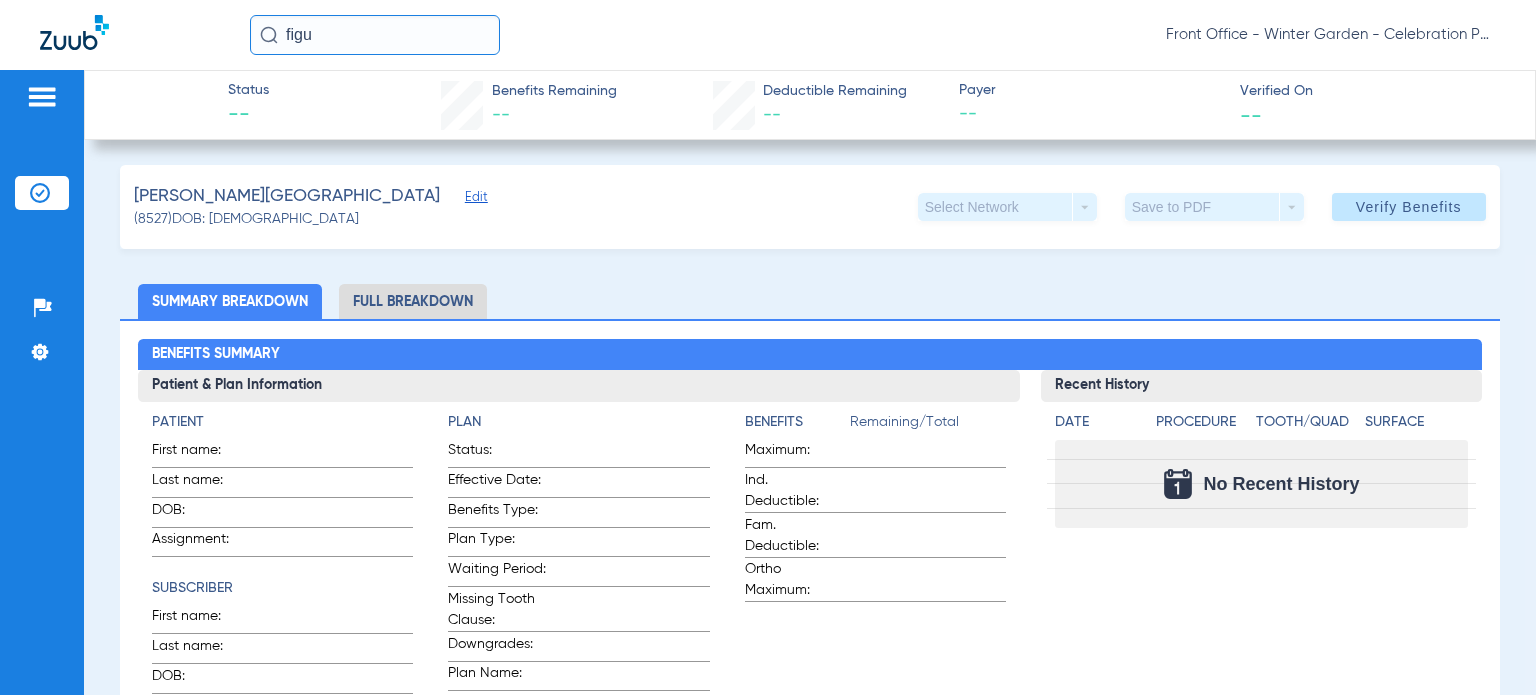 scroll, scrollTop: 0, scrollLeft: 0, axis: both 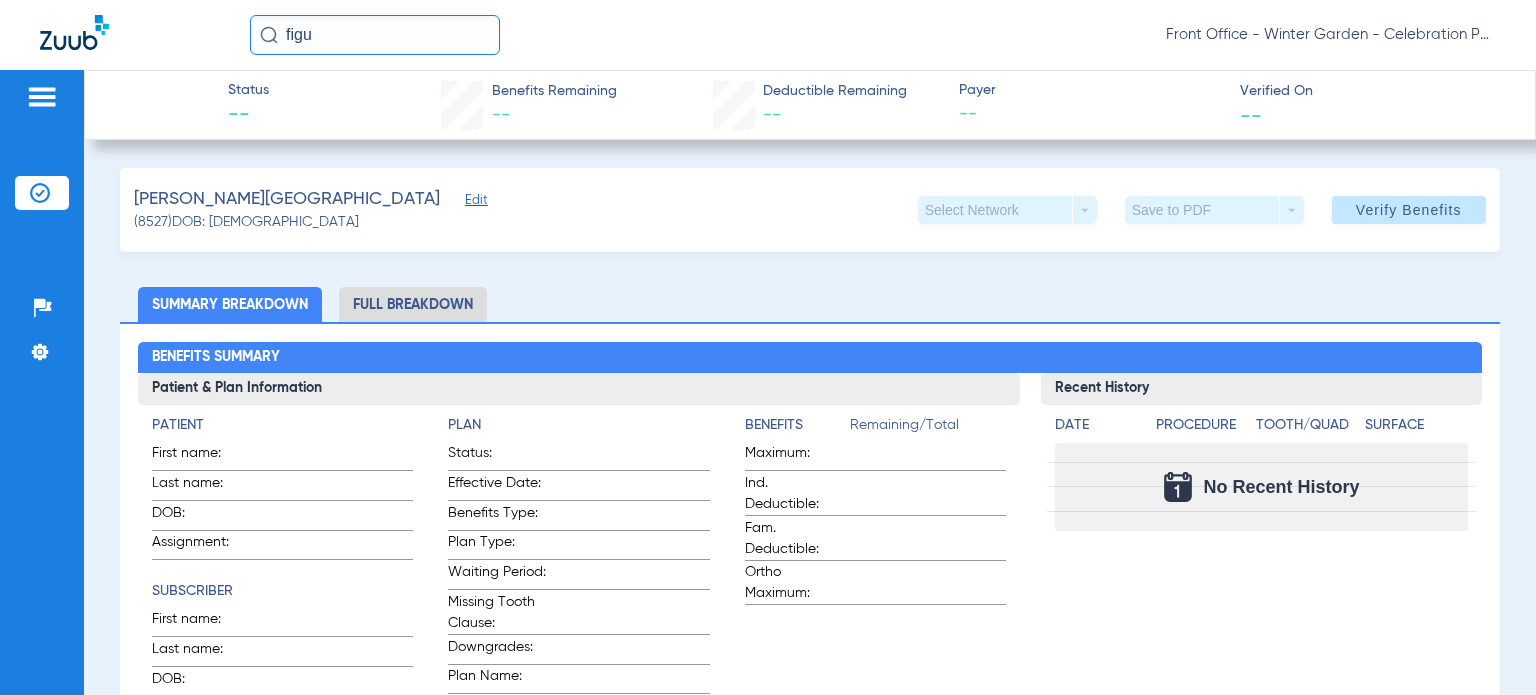 click on "Edit" 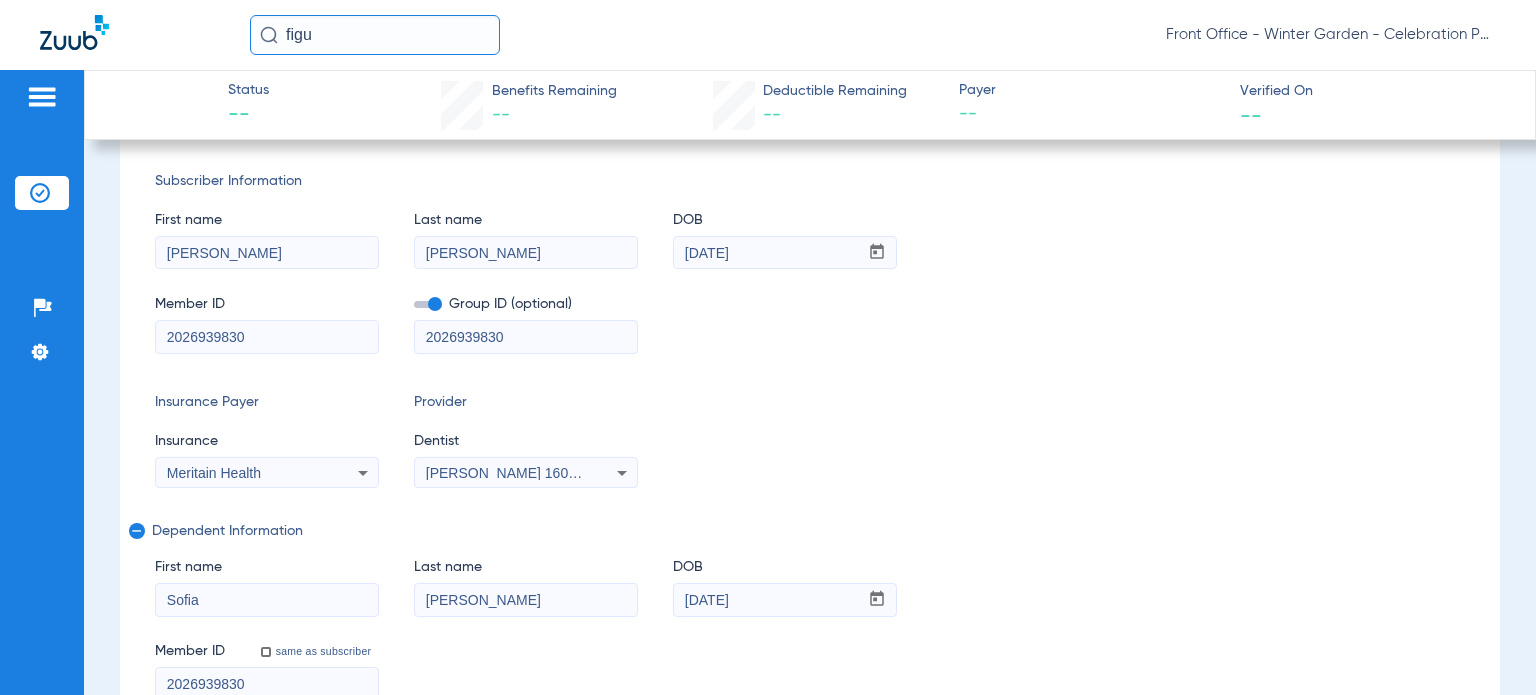 scroll, scrollTop: 0, scrollLeft: 0, axis: both 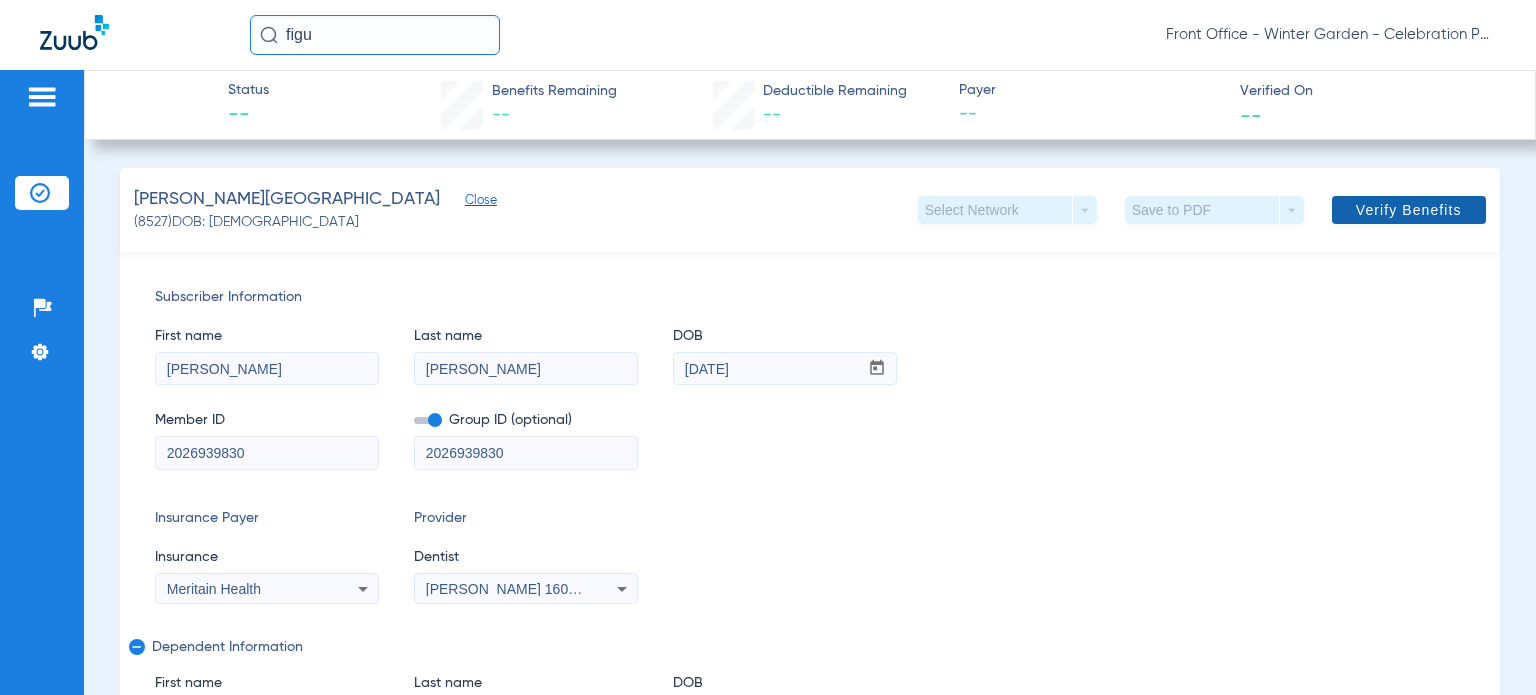 click on "Verify Benefits" 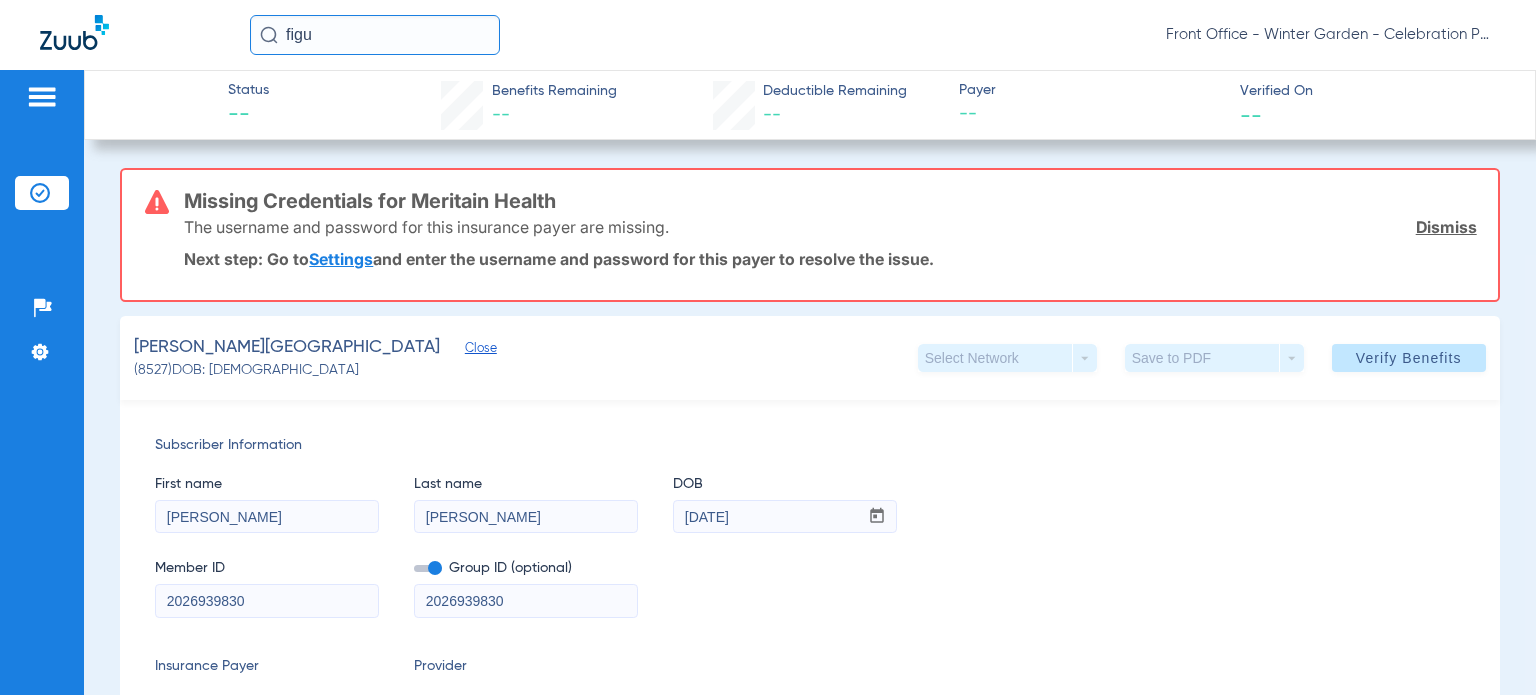 drag, startPoint x: 323, startPoint y: 33, endPoint x: 147, endPoint y: 33, distance: 176 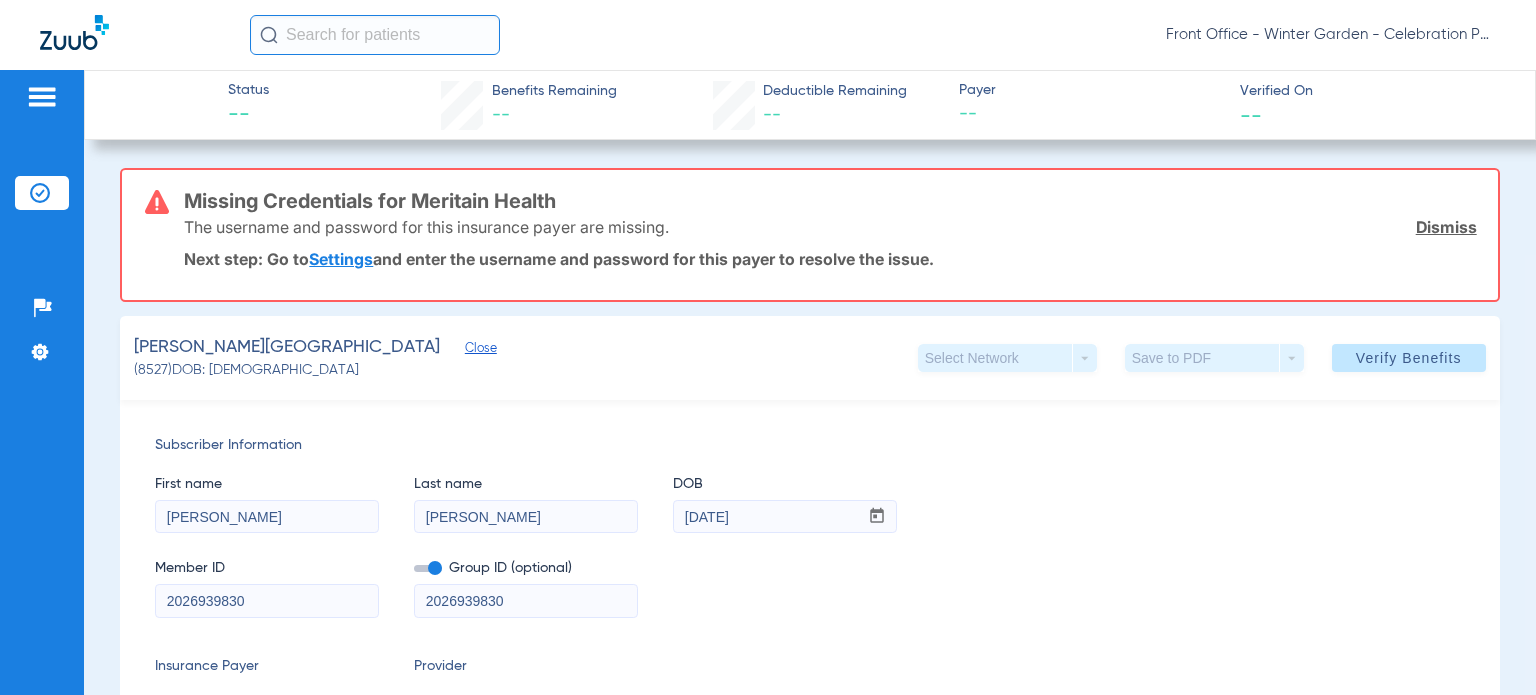 type 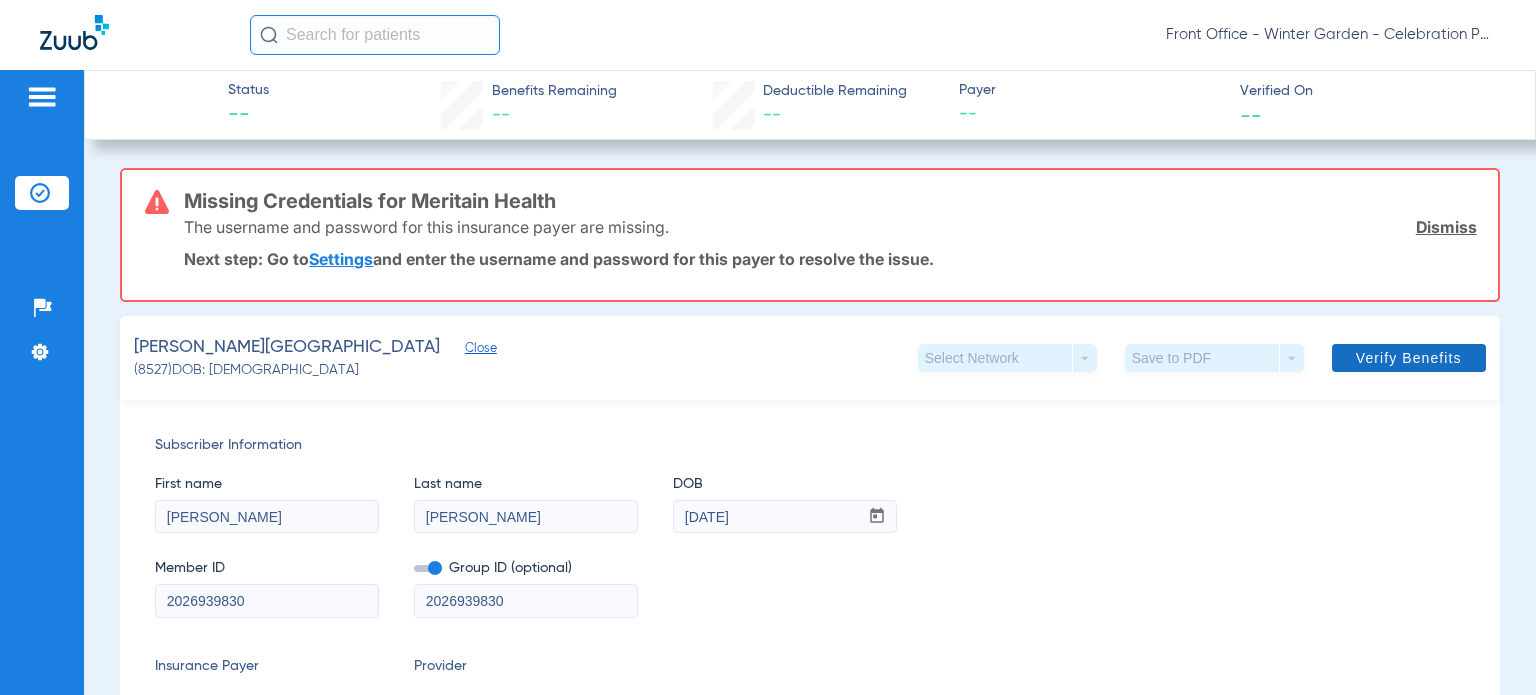 click on "Dismiss" 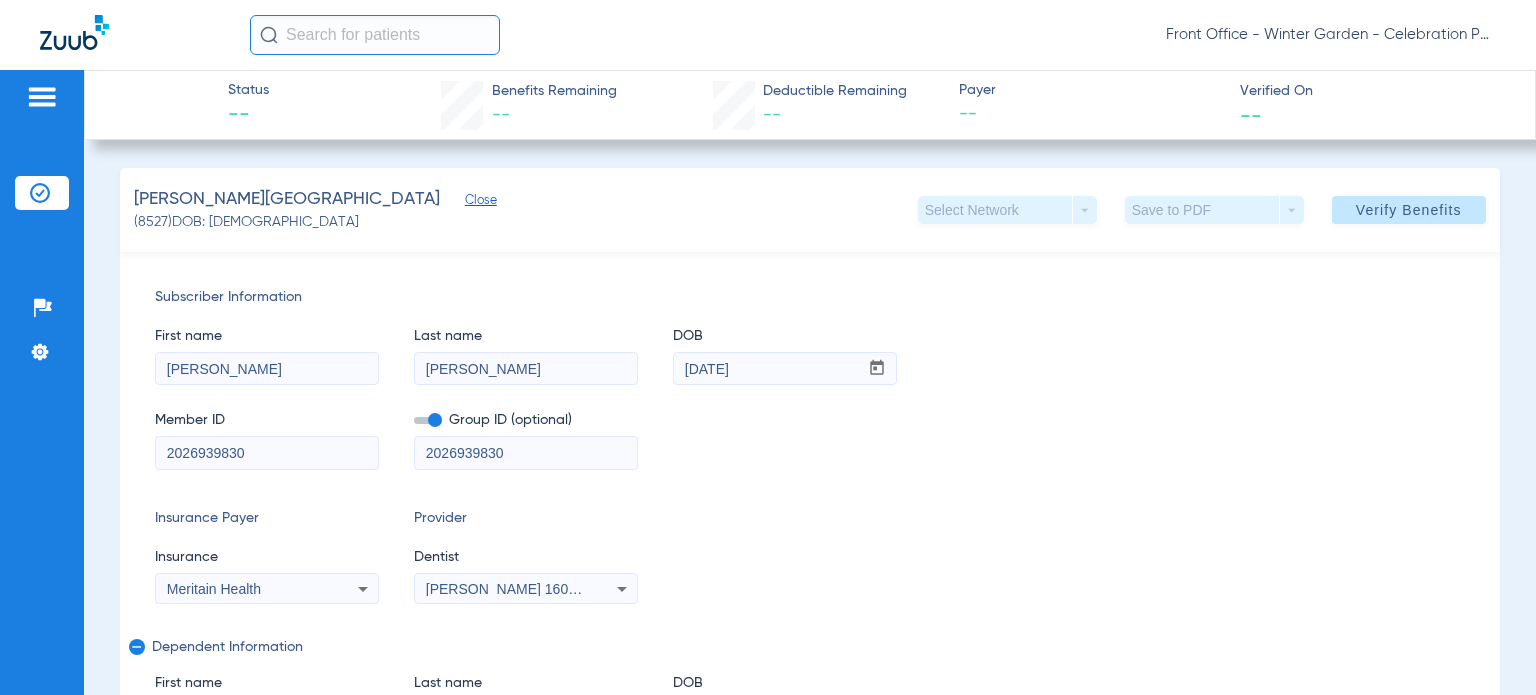 click on "Status --  Benefits Remaining   --   Deductible Remaining   --  Payer --  Verified On
--   [PERSON_NAME][GEOGRAPHIC_DATA]   Close   (8527)   DOB: [DEMOGRAPHIC_DATA]   Select Network  arrow_drop_down  Save to PDF  arrow_drop_down  Verify Benefits   Subscriber Information   First name  [PERSON_NAME]  Last name  [PERSON_NAME]  mm / dd / yyyy [DATE]  Member ID  2026939830  Group ID (optional)  2026939830  Insurance Payer   Insurance
Meritain Health  Provider   Dentist
[PERSON_NAME]  1609288539  remove   Dependent Information   First name  [PERSON_NAME]  Last name  [PERSON_NAME]  DOB  mm / dd / yyyy [DATE]  Member ID  same as subscriber 2026939830  Summary Breakdown   Full Breakdown  Benefits Summary Patient & Plan Information Patient First name:    Last name:    DOB:    Assignment:    Subscriber First name:    Last name:    DOB:    Plan Status:    Effective Date:    Benefits Type:    Plan Type:    Waiting Period:    Missing Tooth Clause:    Downgrades:    Plan Name:    Benefits  Remaining/Total  Maximum:    Ind. Deductible:    Fam. Deductible:" 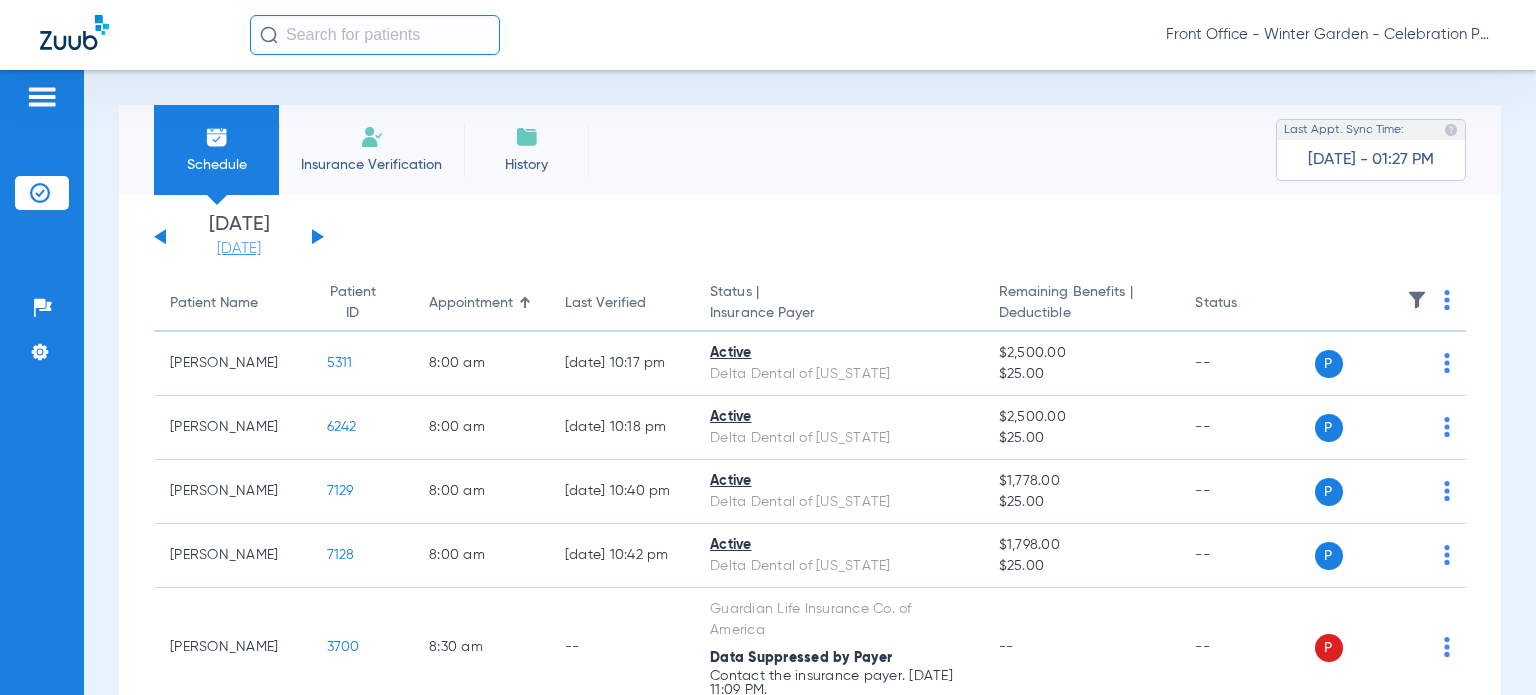 click on "[DATE]" 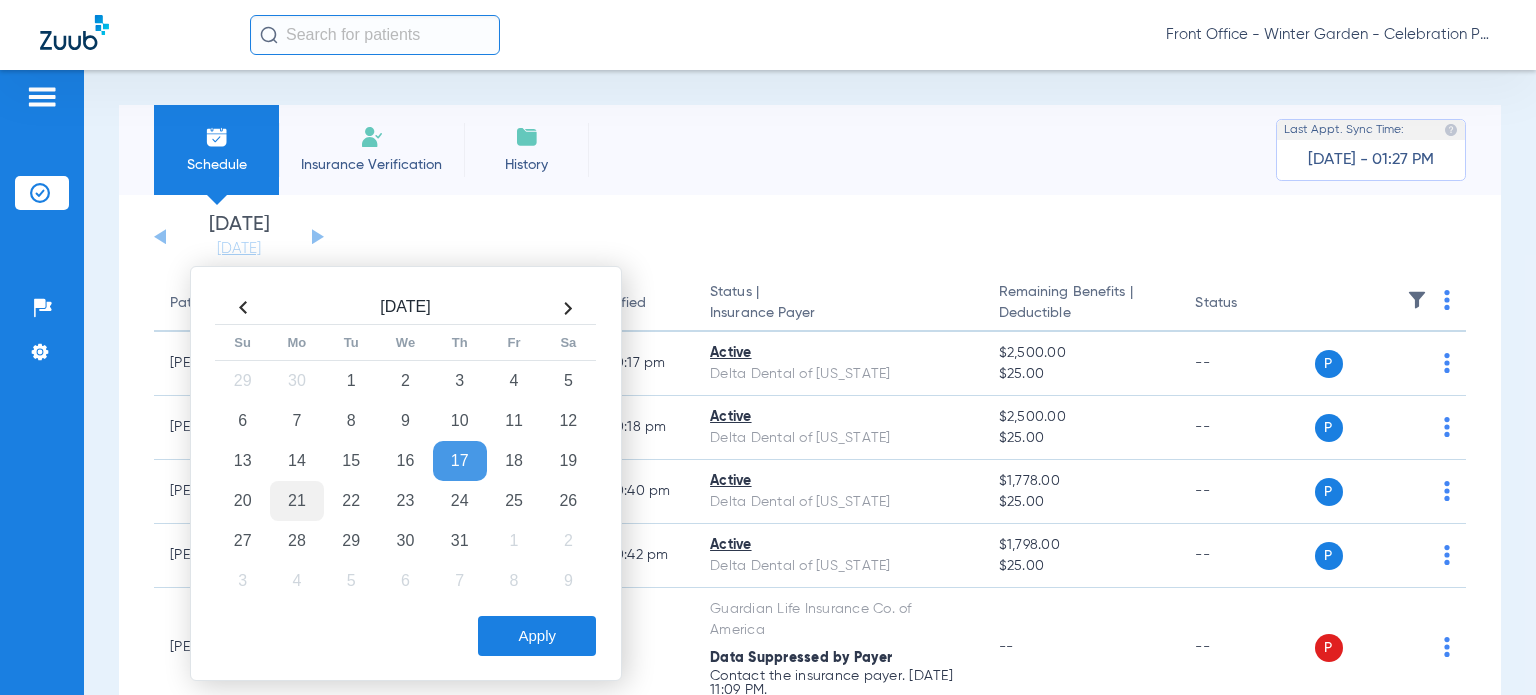 click on "21" 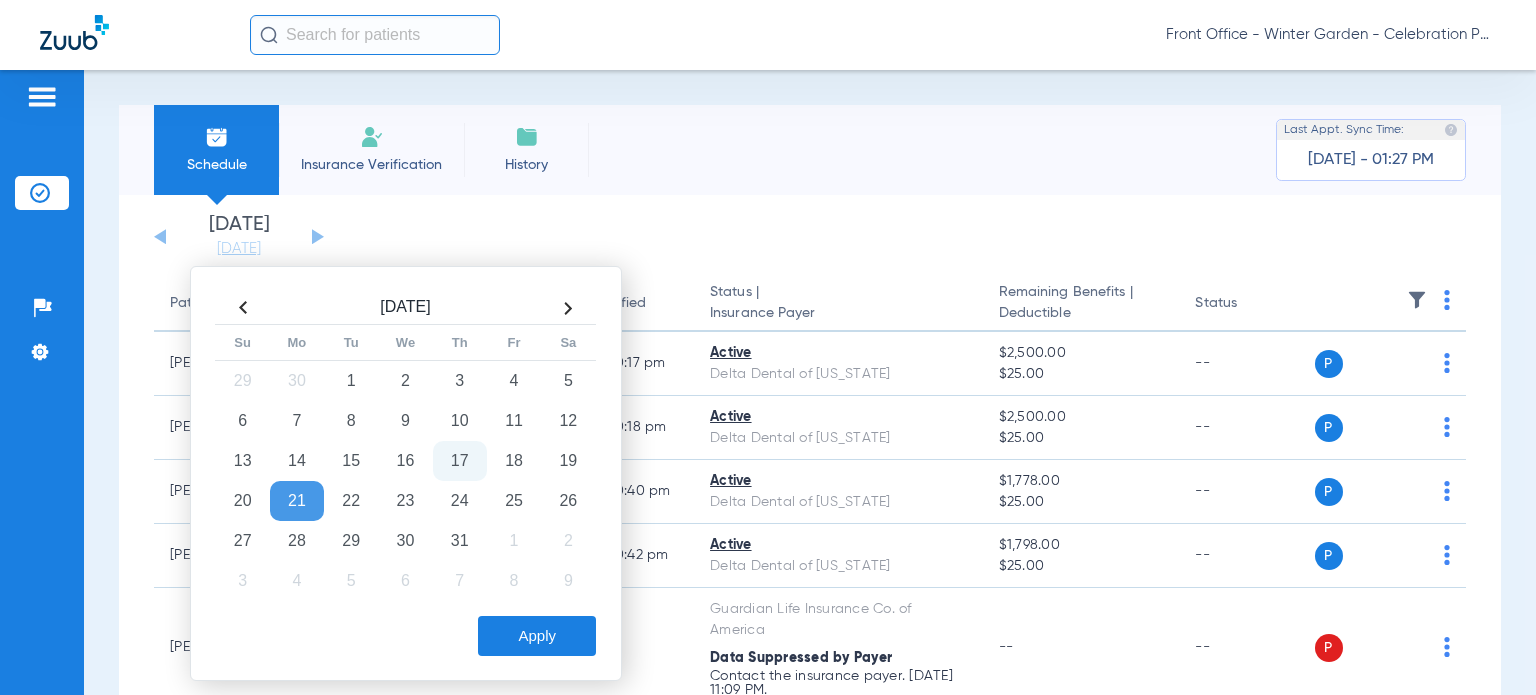 click on "21" 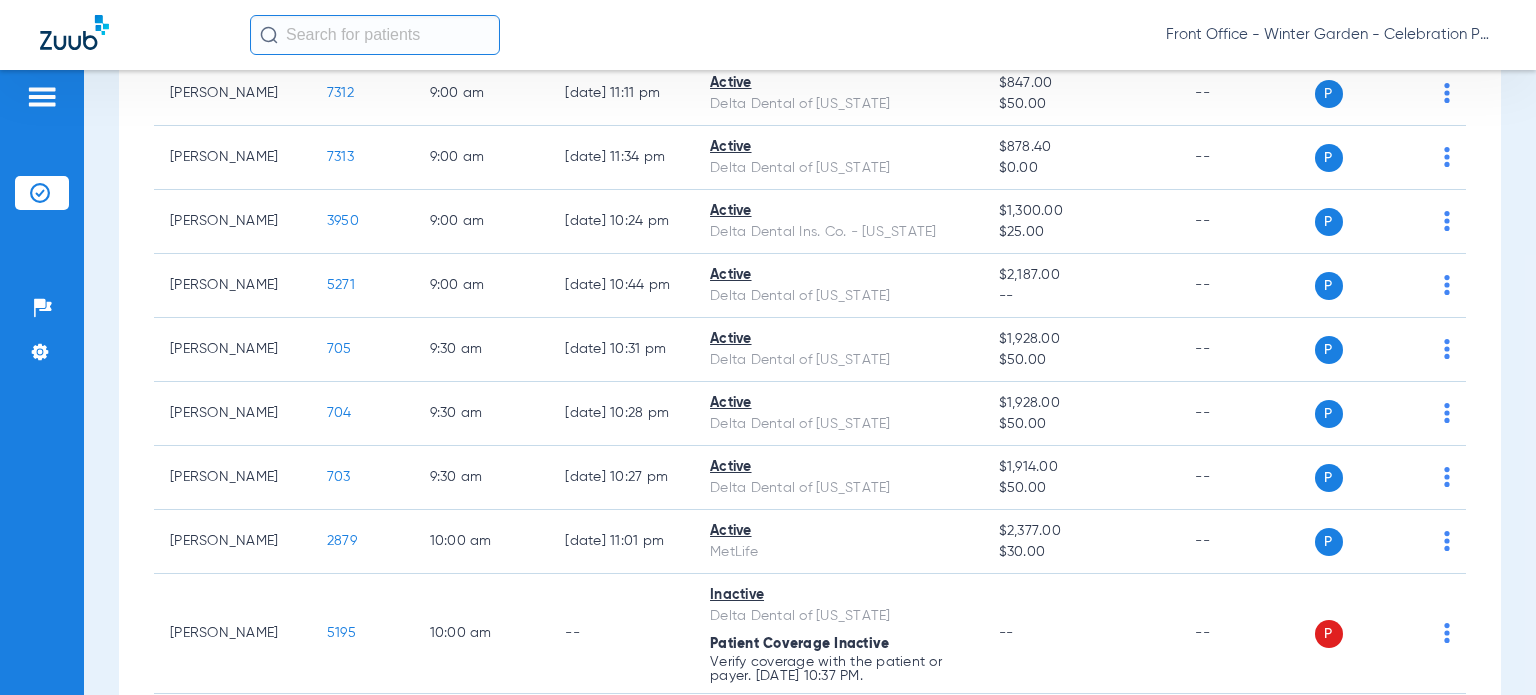 scroll, scrollTop: 800, scrollLeft: 0, axis: vertical 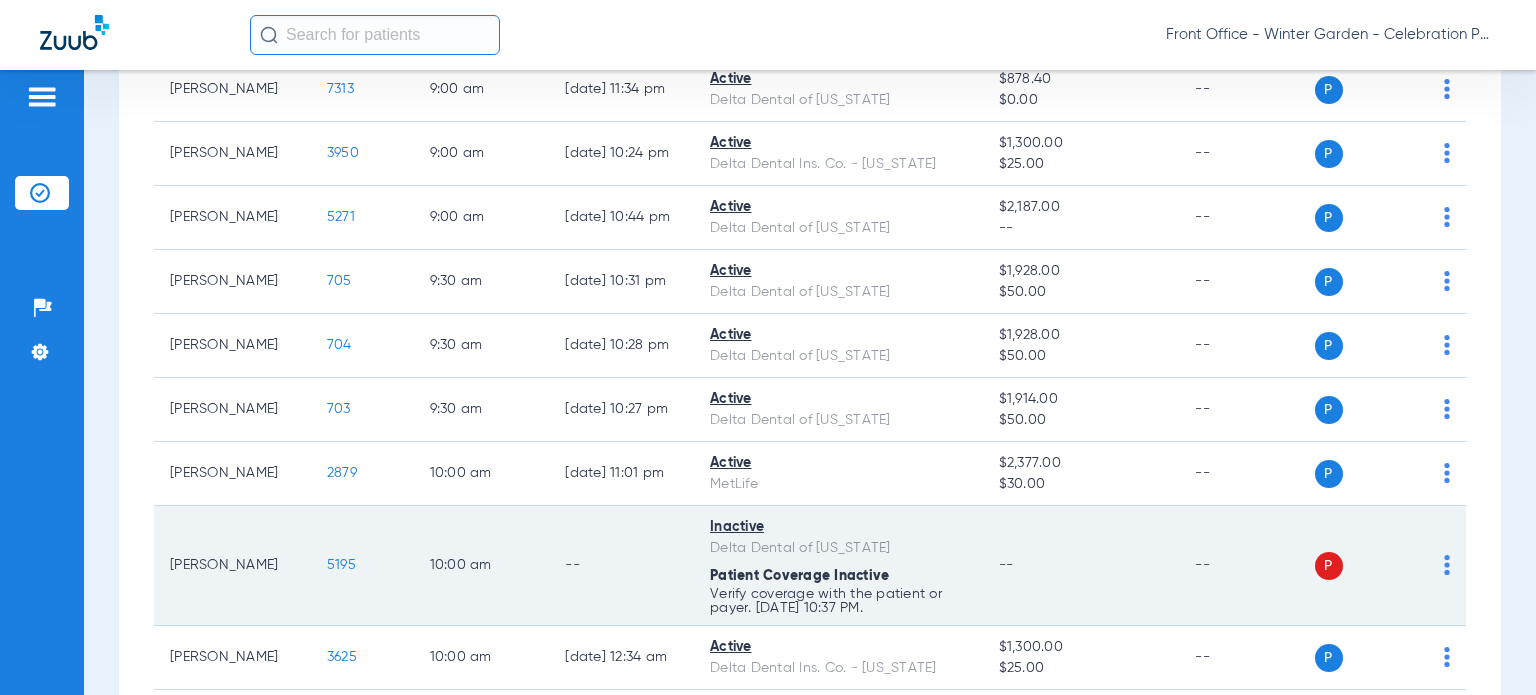 click on "5195" 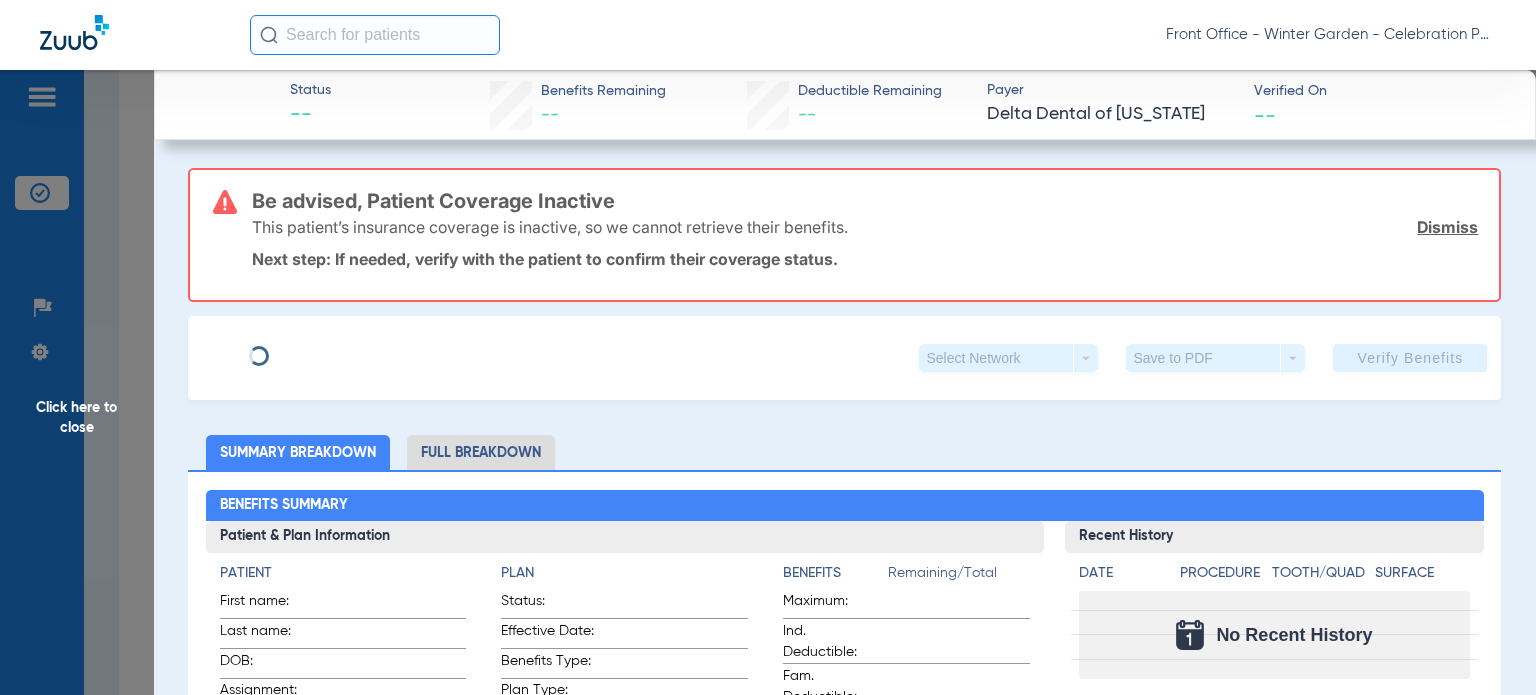 type on "[PERSON_NAME]" 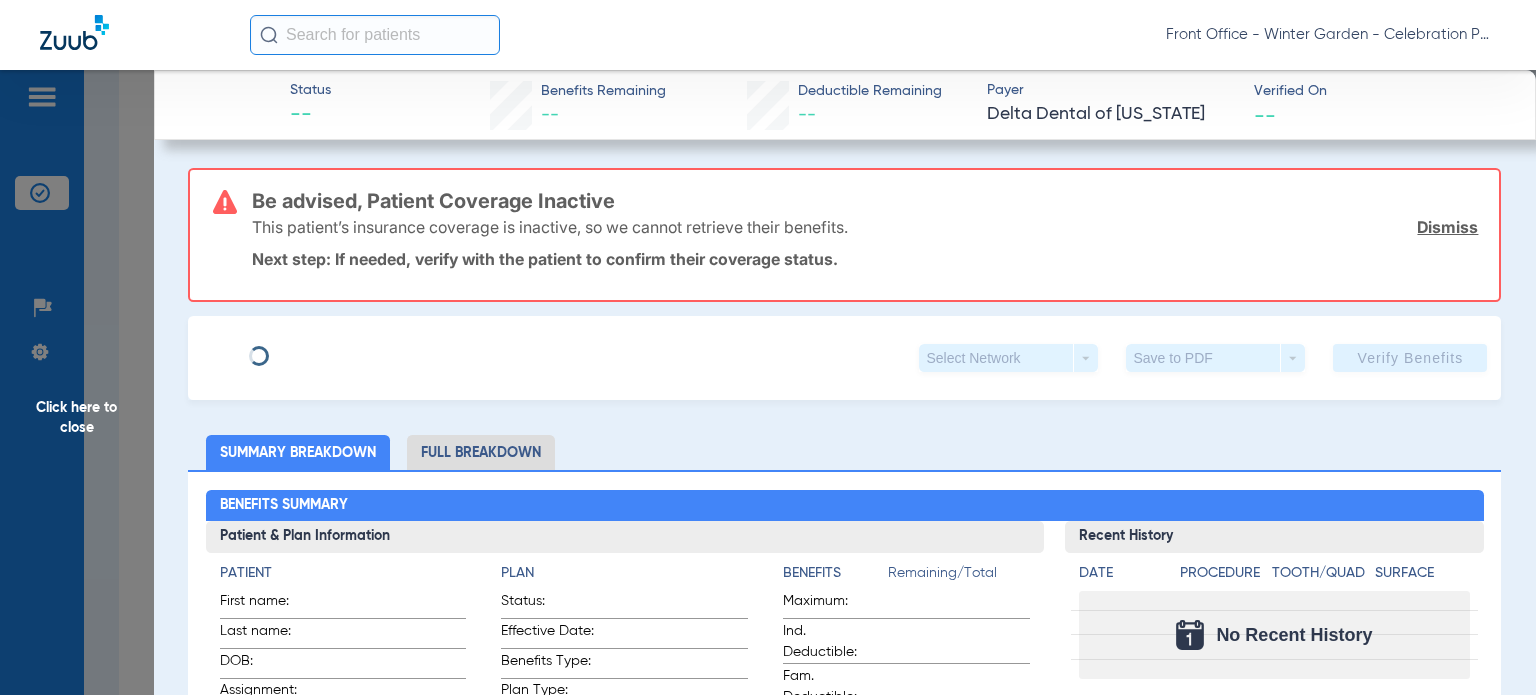 type on "[PERSON_NAME]" 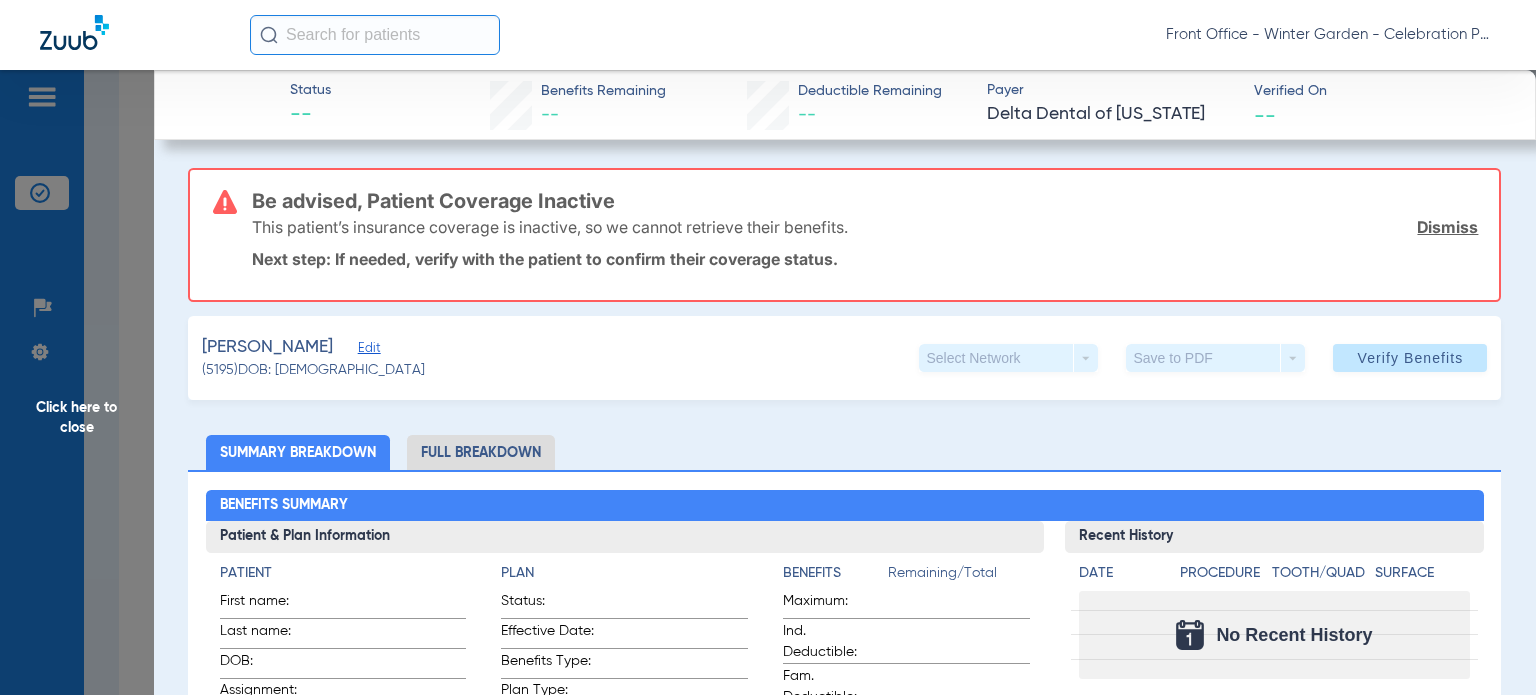 click on "Edit" 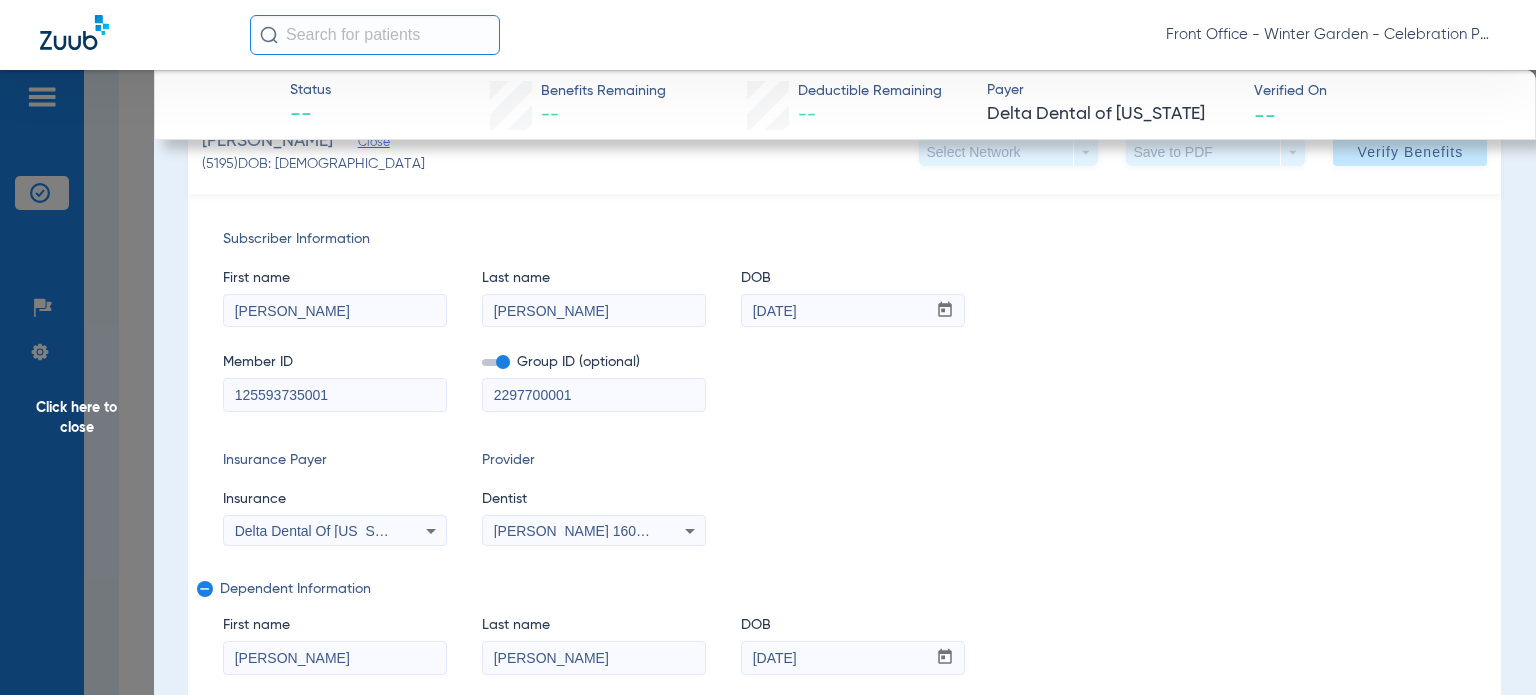 scroll, scrollTop: 200, scrollLeft: 0, axis: vertical 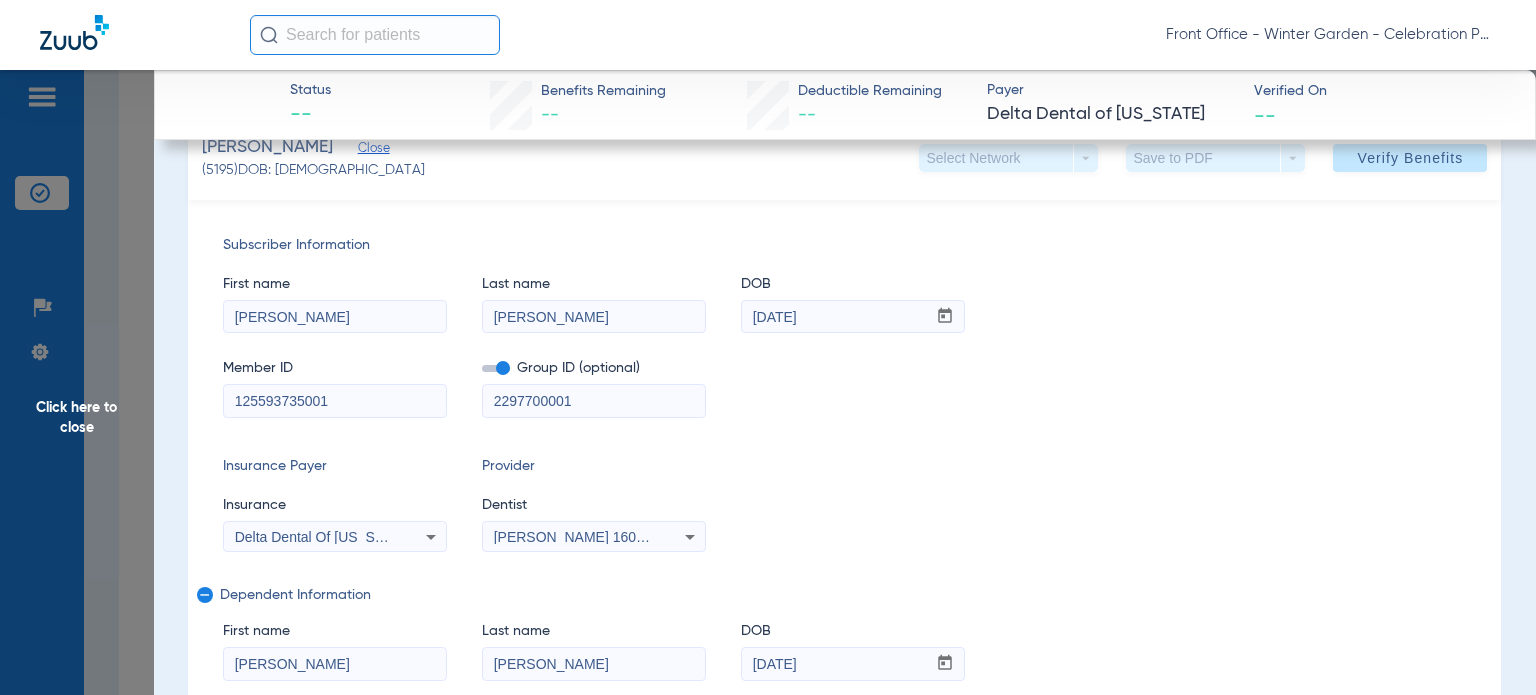 click on "Click here to close" 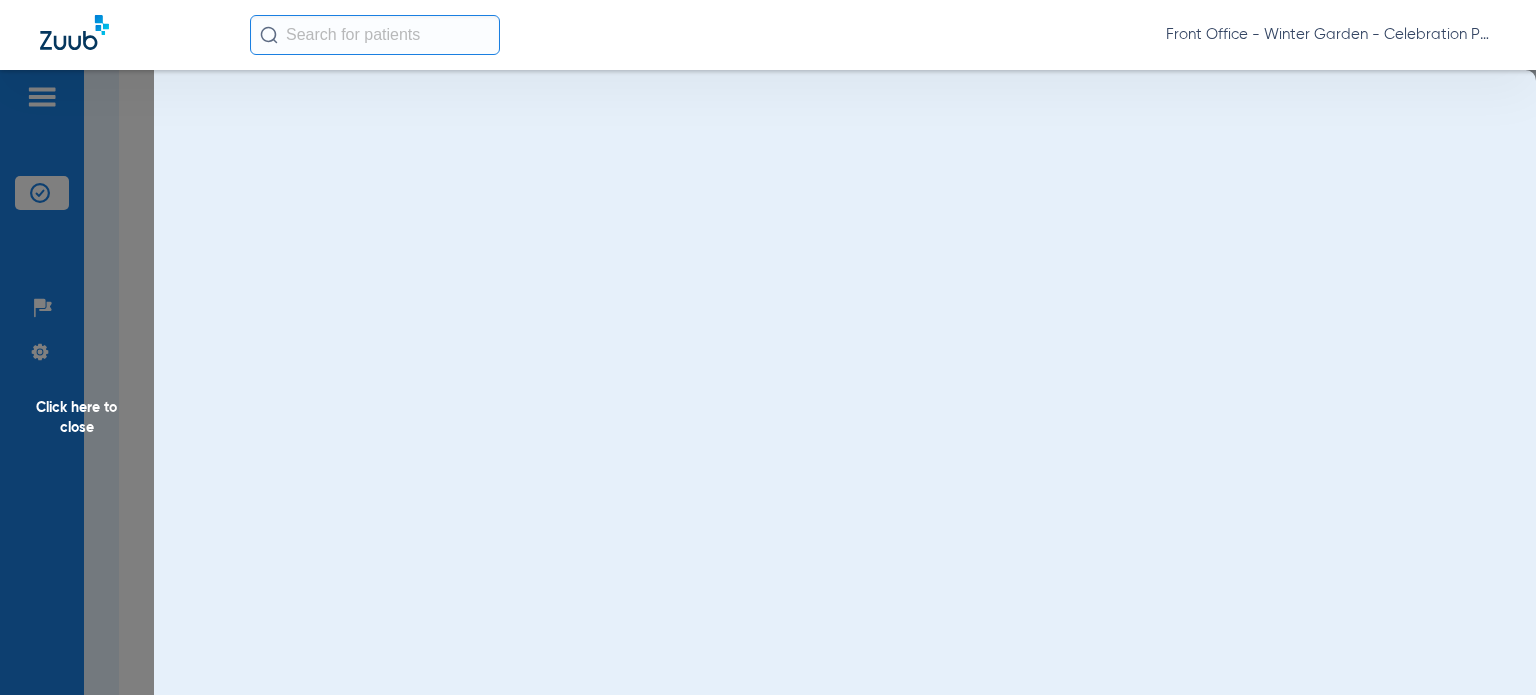 scroll, scrollTop: 0, scrollLeft: 0, axis: both 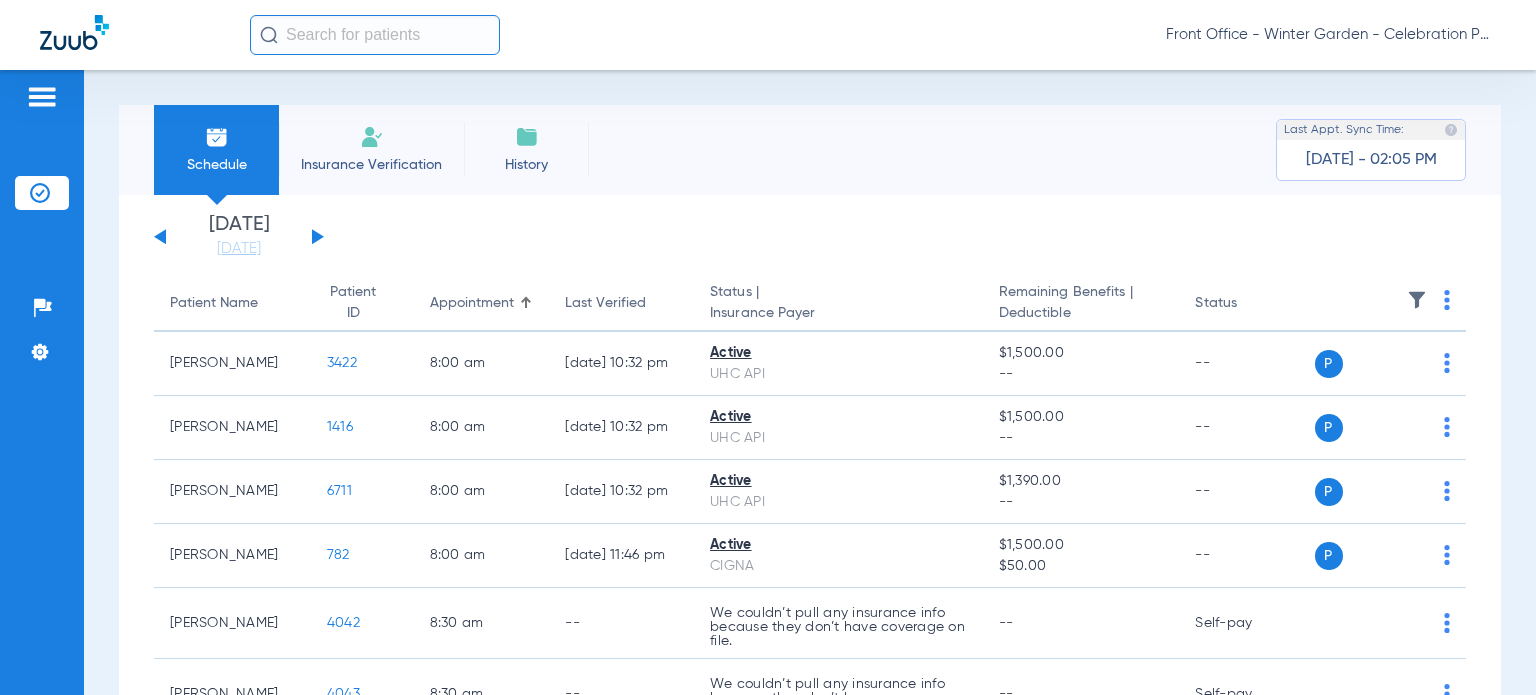 click on "Front Office - Winter Garden - Celebration Pediatric Dentistry" 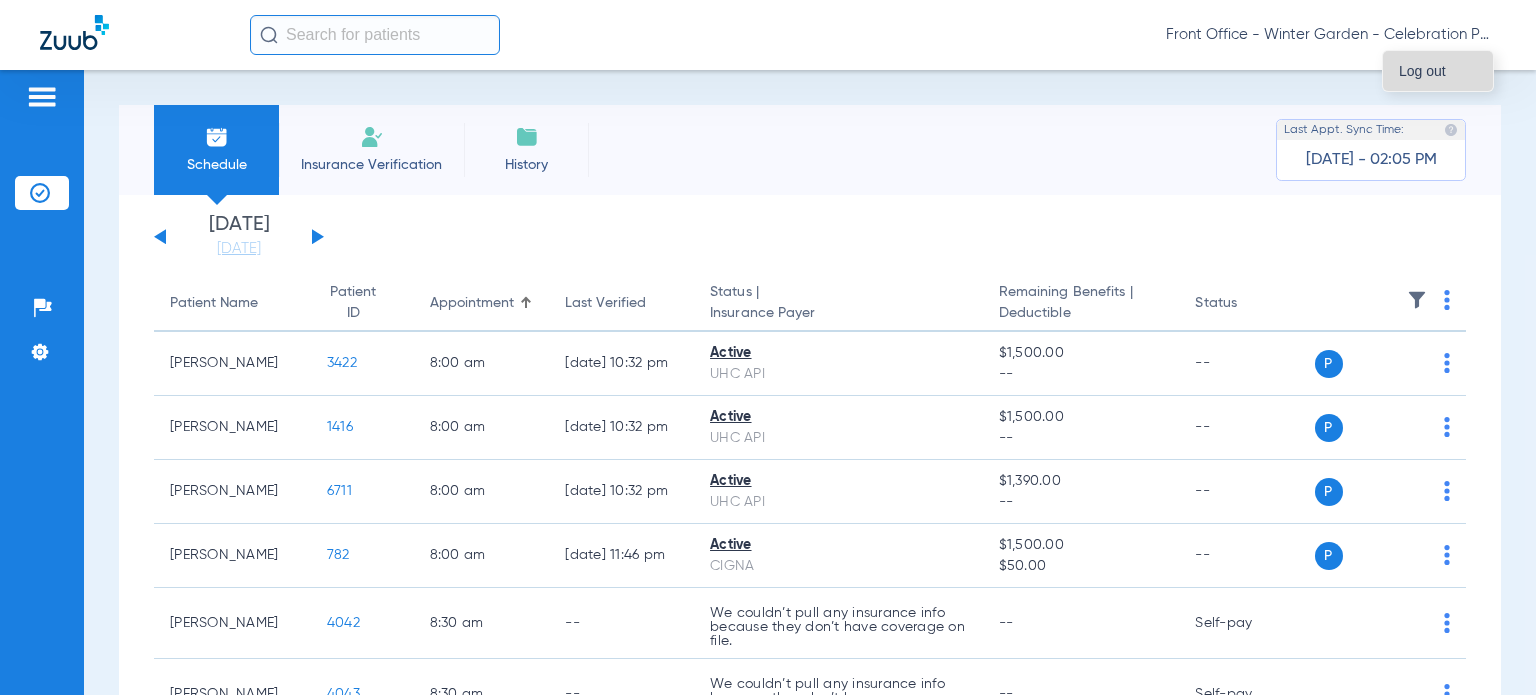 click on "Log out" at bounding box center (1438, 71) 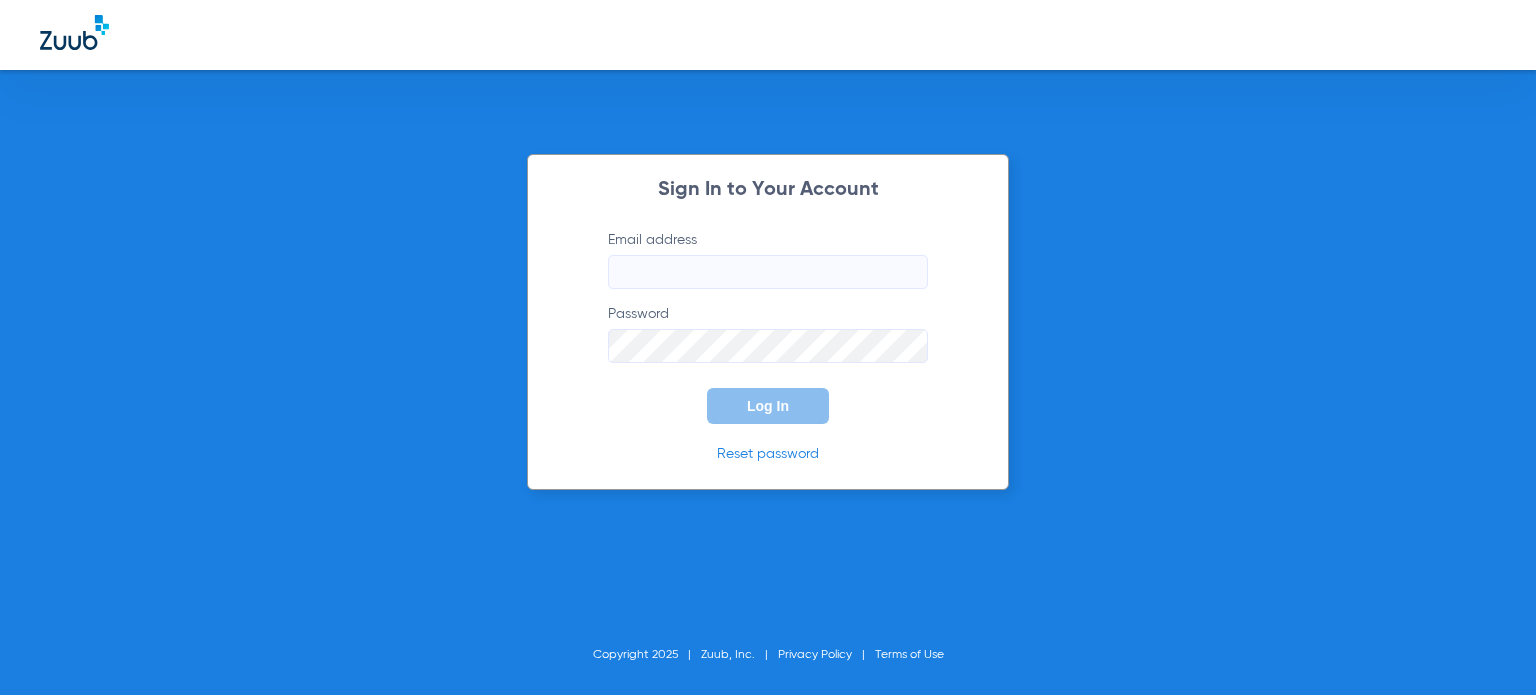 type on "[EMAIL_ADDRESS][DOMAIN_NAME]" 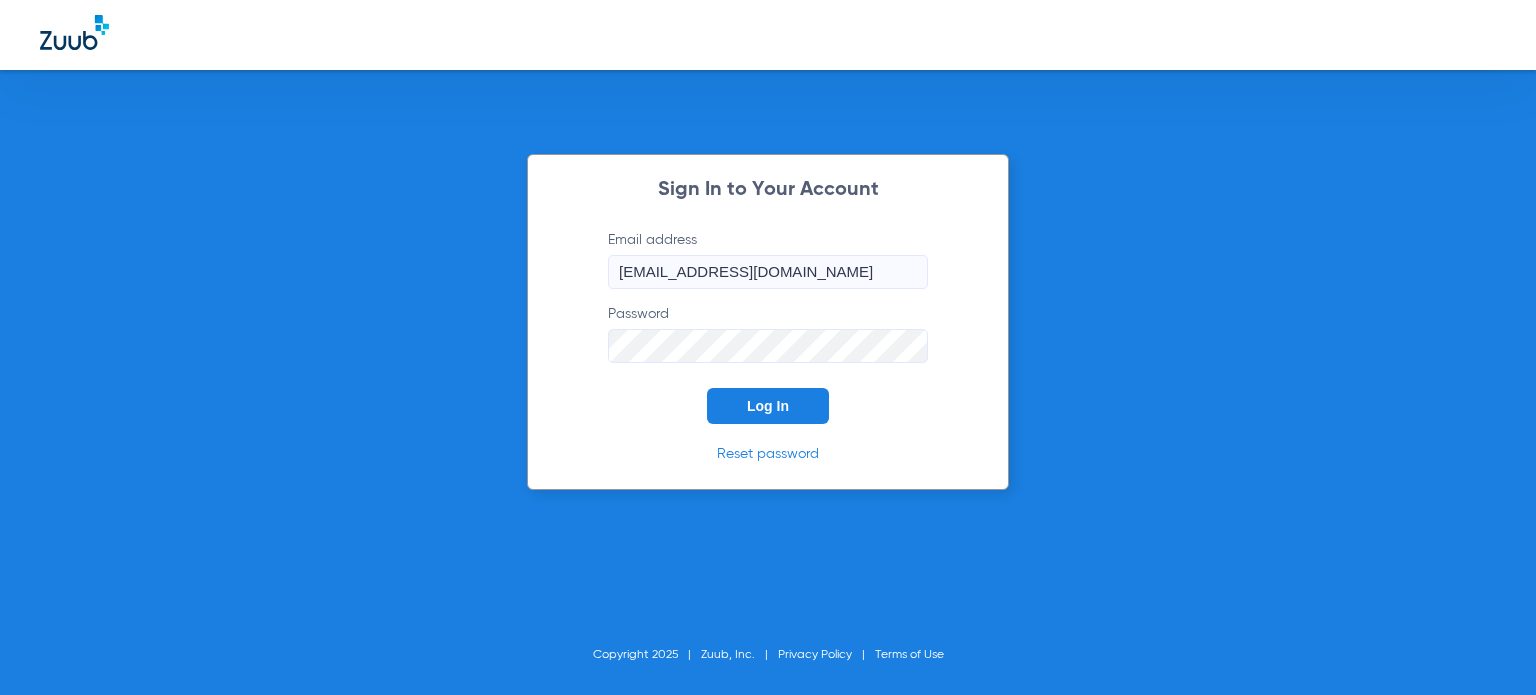 click on "Log In" 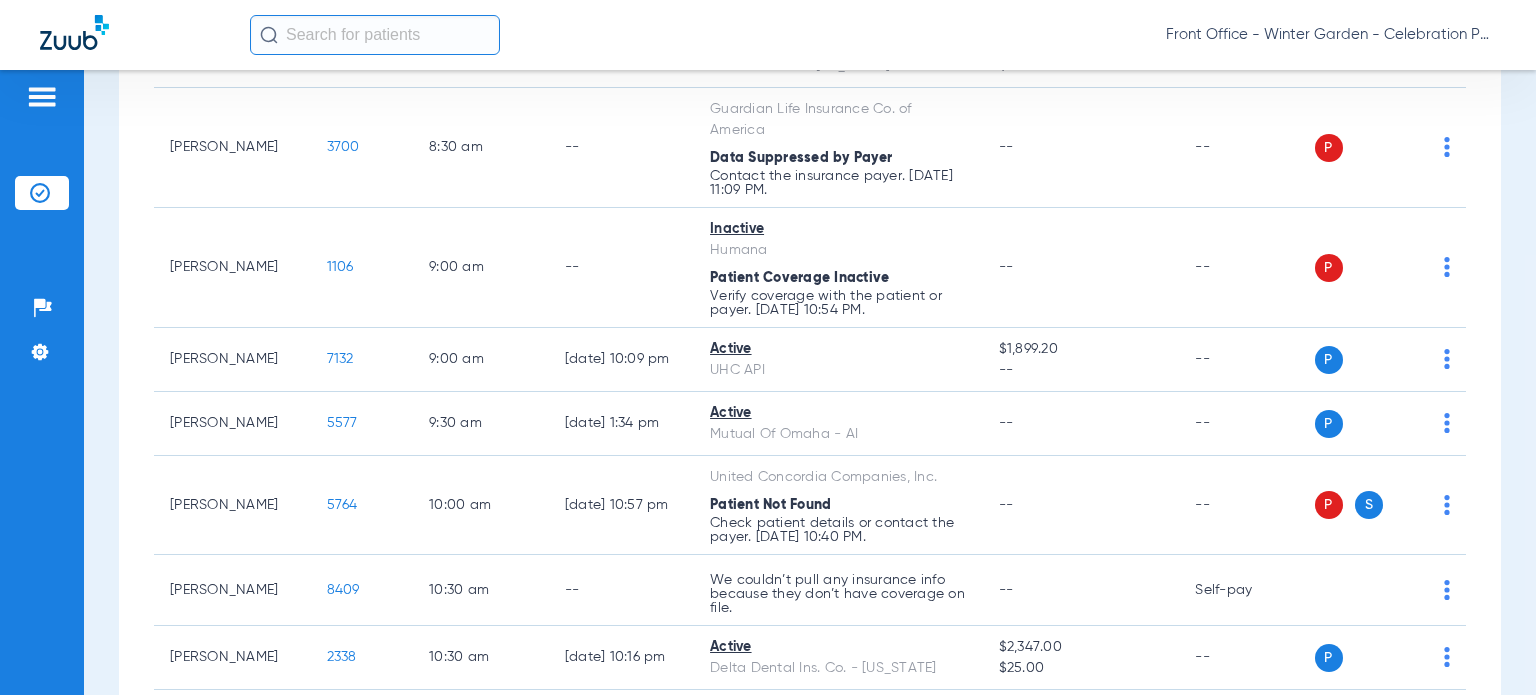 scroll, scrollTop: 0, scrollLeft: 0, axis: both 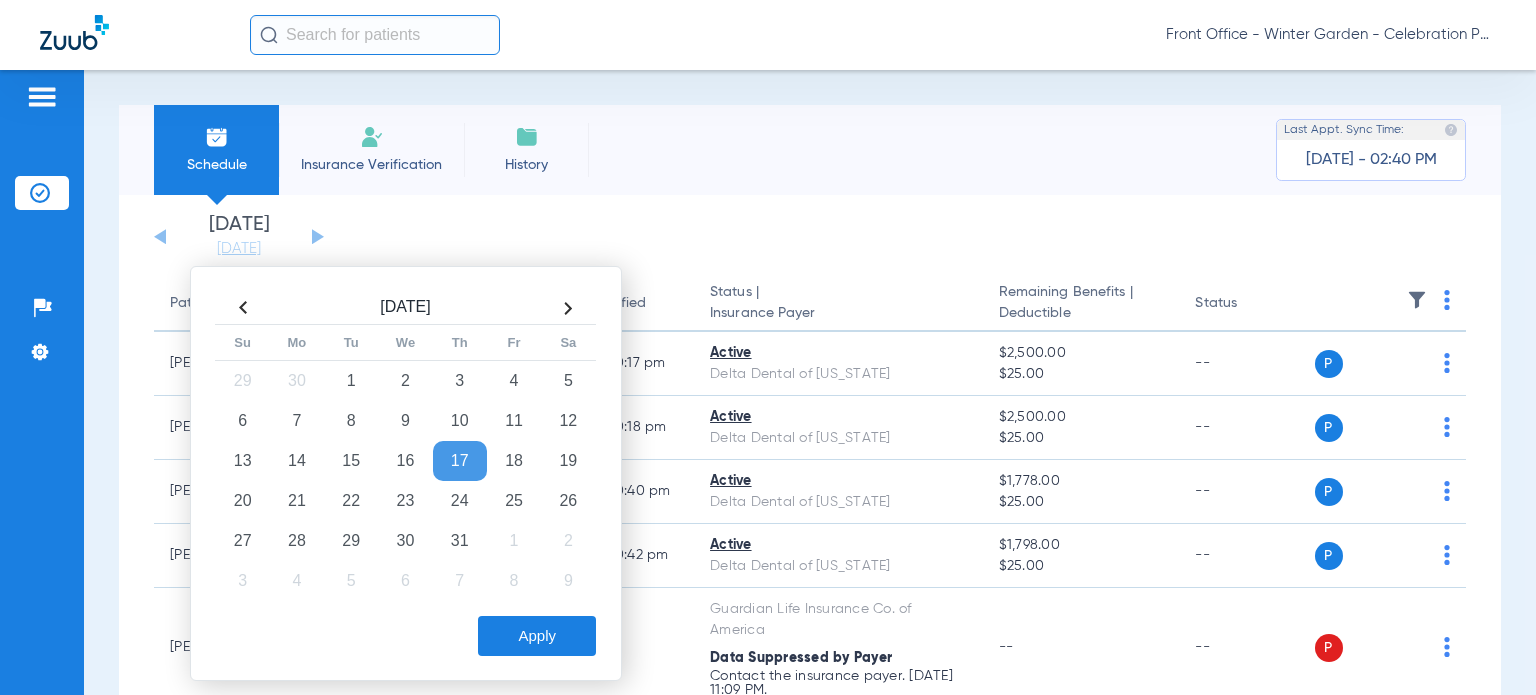 click on "17" 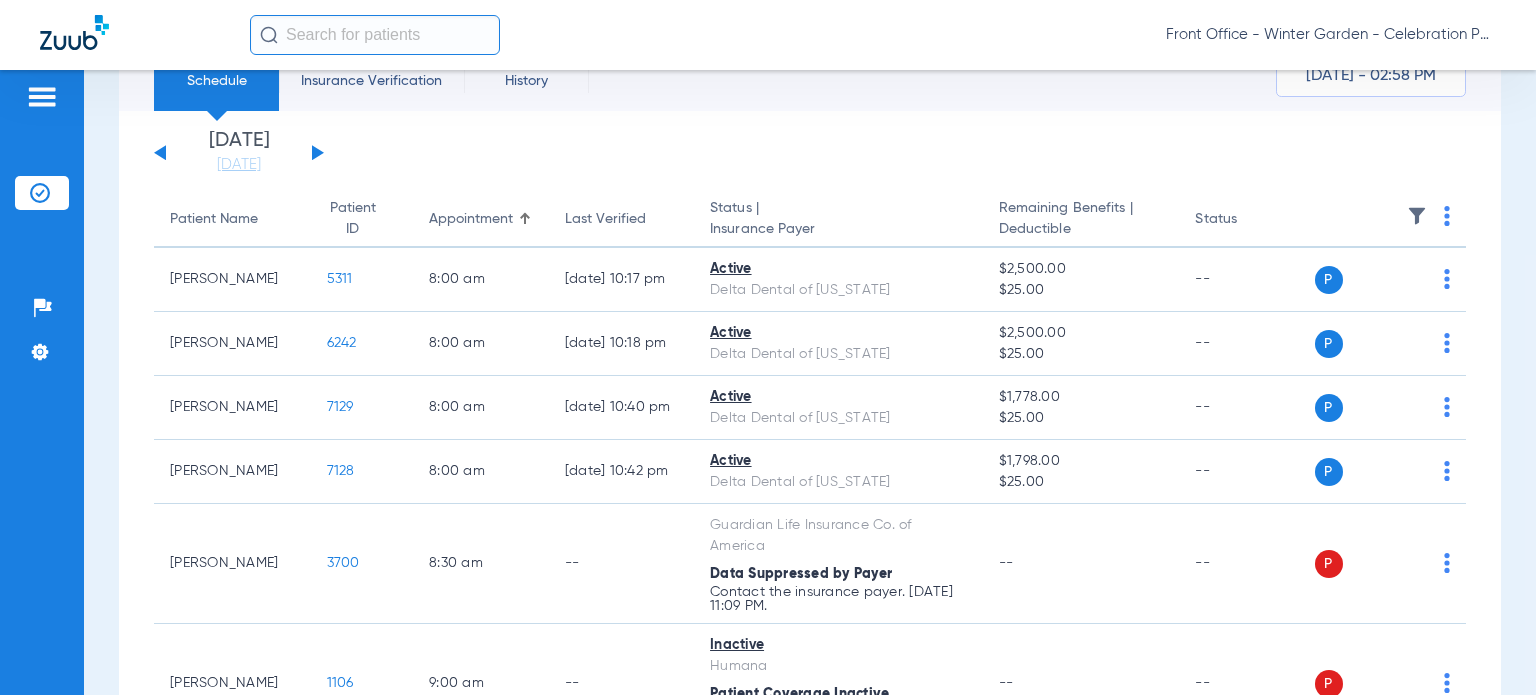 scroll, scrollTop: 0, scrollLeft: 0, axis: both 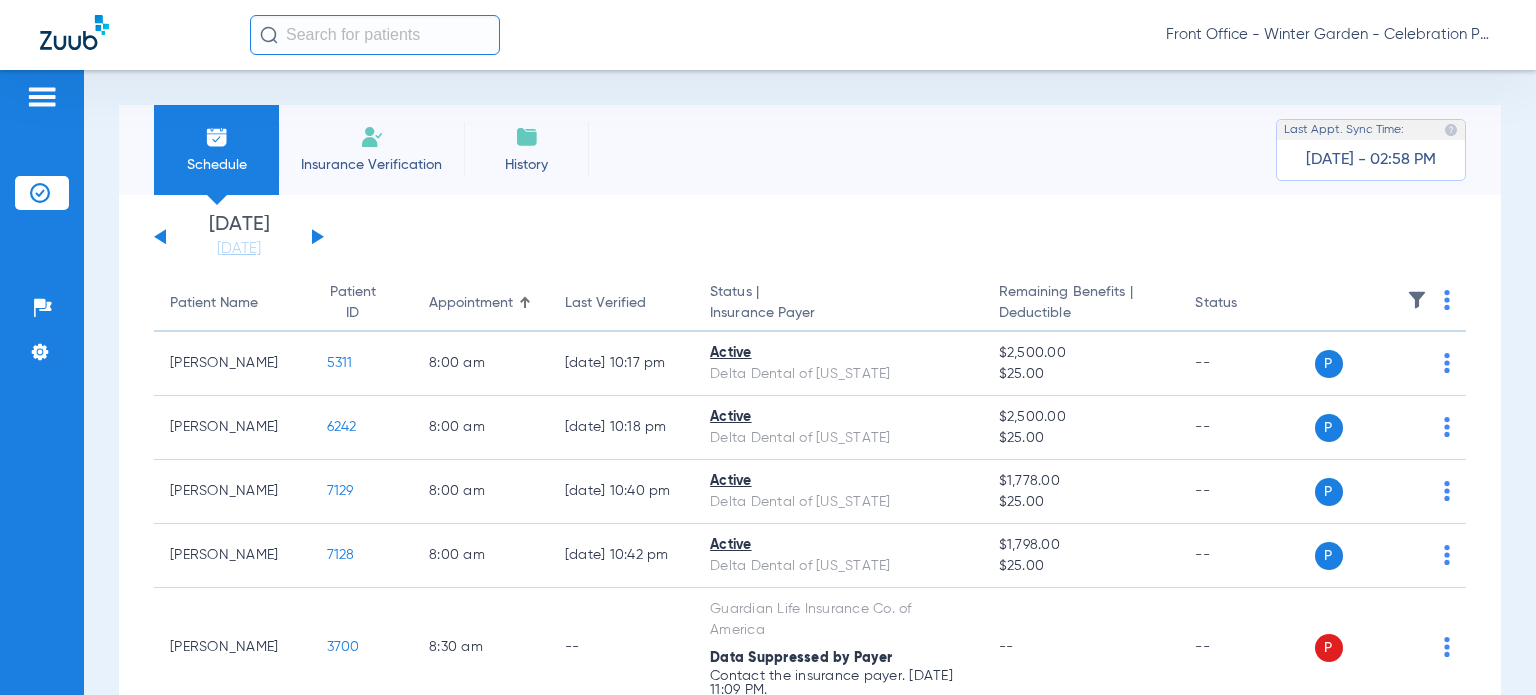 click on "[DATE]   [DATE]   [DATE]   [DATE]   [DATE]   [DATE]   [DATE]   [DATE]   [DATE]   [DATE]   [DATE]   [DATE]   [DATE]   [DATE]   [DATE]   [DATE]   [DATE]   [DATE]   [DATE]   [DATE]   [DATE]   [DATE]   [DATE]   [DATE]   [DATE]   [DATE]   [DATE]   [DATE]   [DATE]   [DATE]   [DATE]   [DATE]   [DATE]   [DATE]   [DATE]   [DATE]   [DATE]   [DATE]   [DATE]   [DATE]   [DATE]   [DATE]   [DATE]   [DATE]" 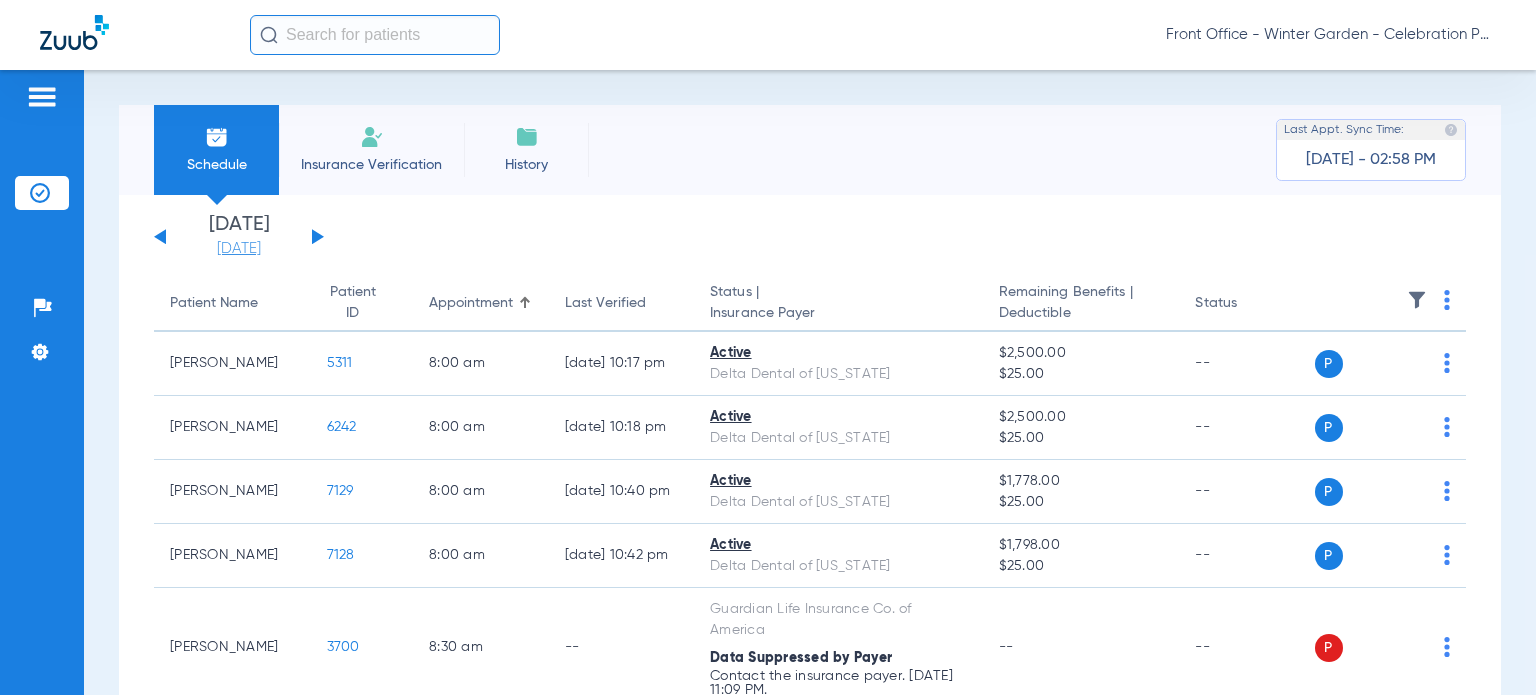 click on "[DATE]" 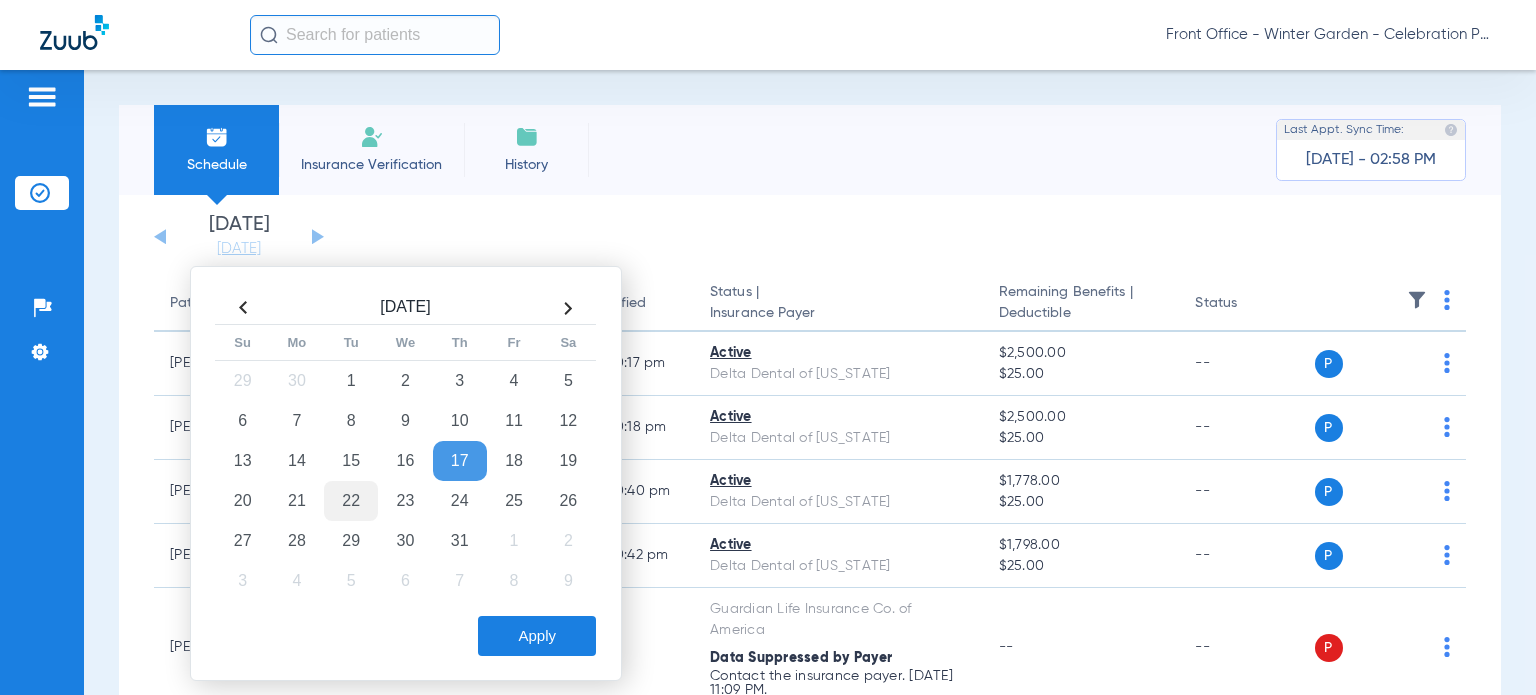 click on "22" 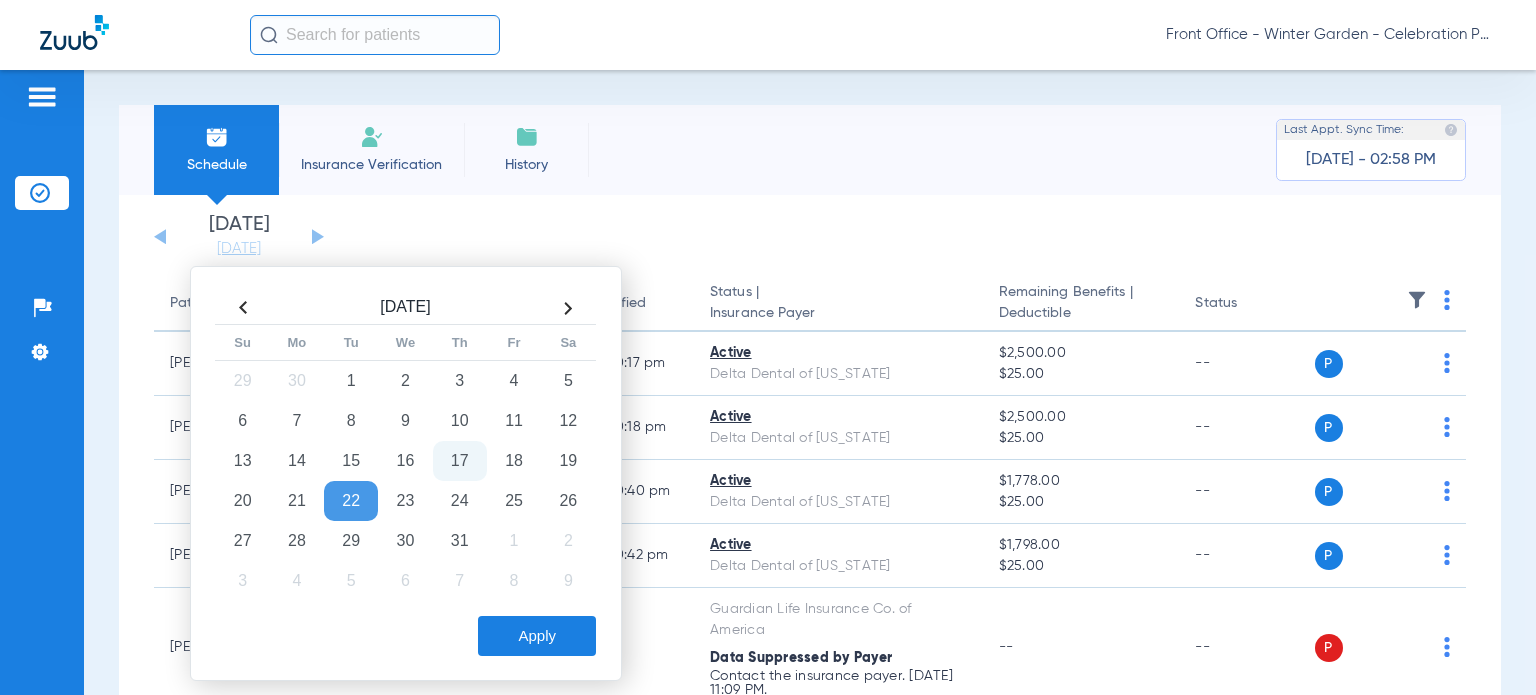 click on "Apply" 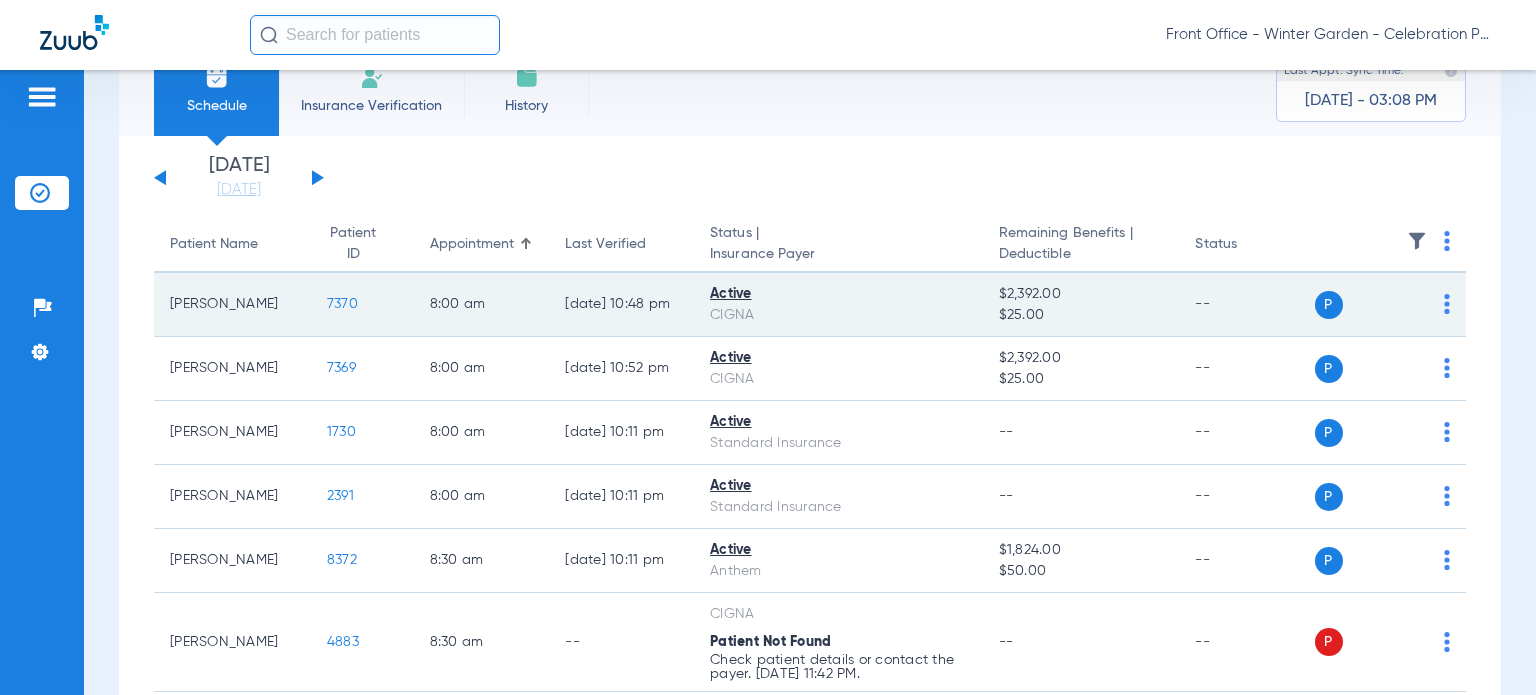 scroll, scrollTop: 0, scrollLeft: 0, axis: both 